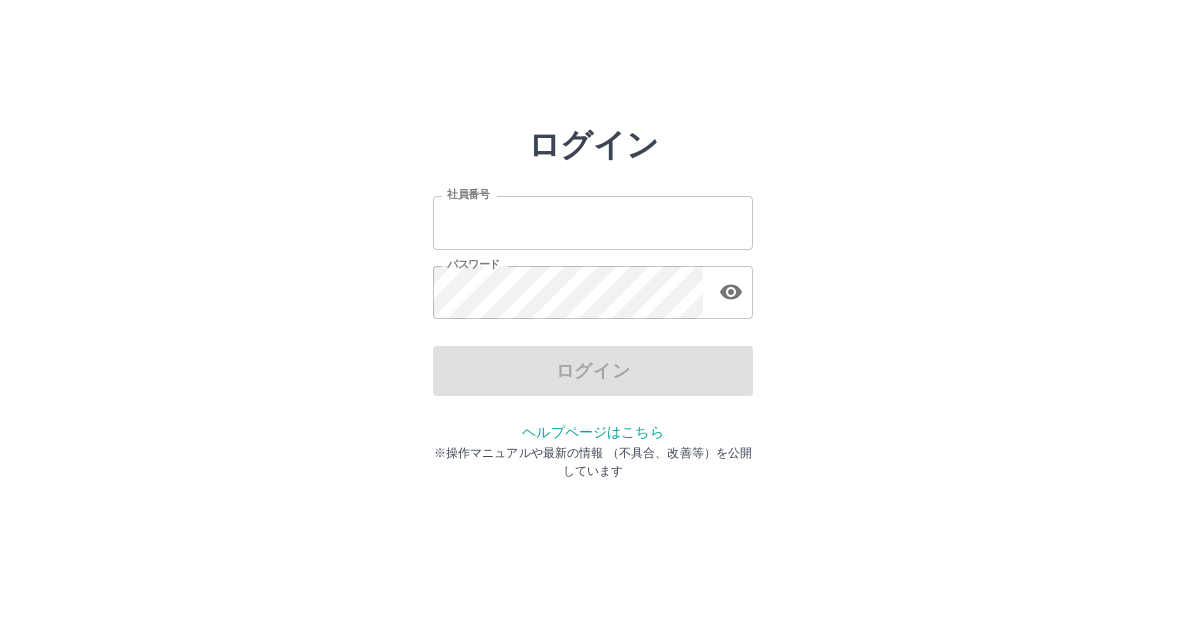 scroll, scrollTop: 0, scrollLeft: 0, axis: both 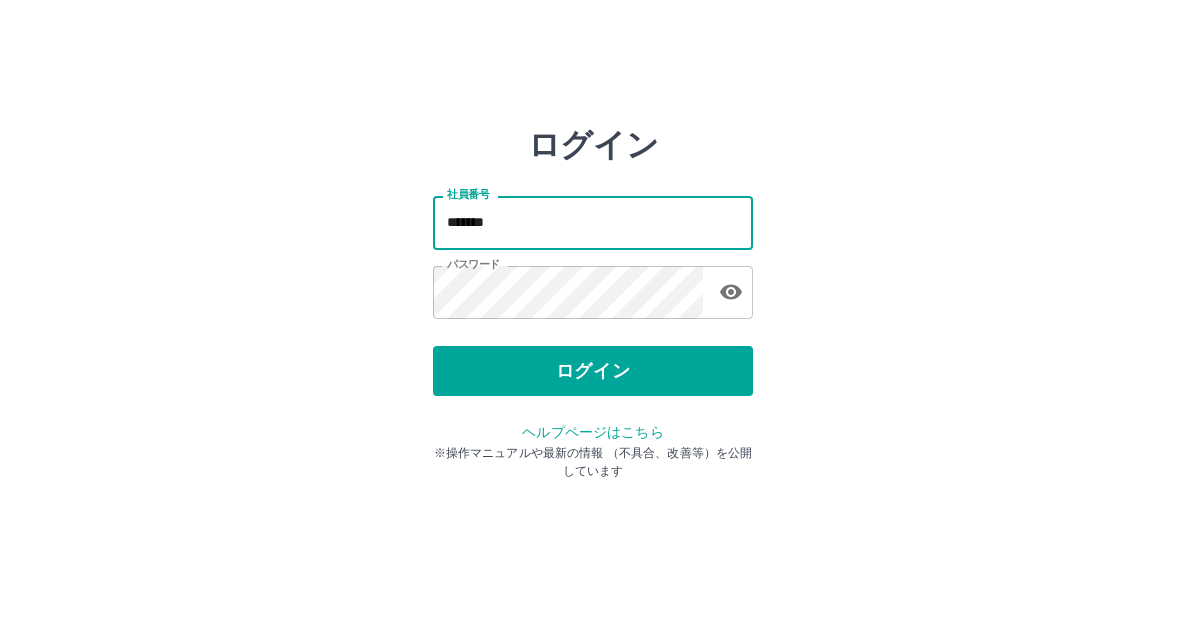 click on "*******" at bounding box center [593, 222] 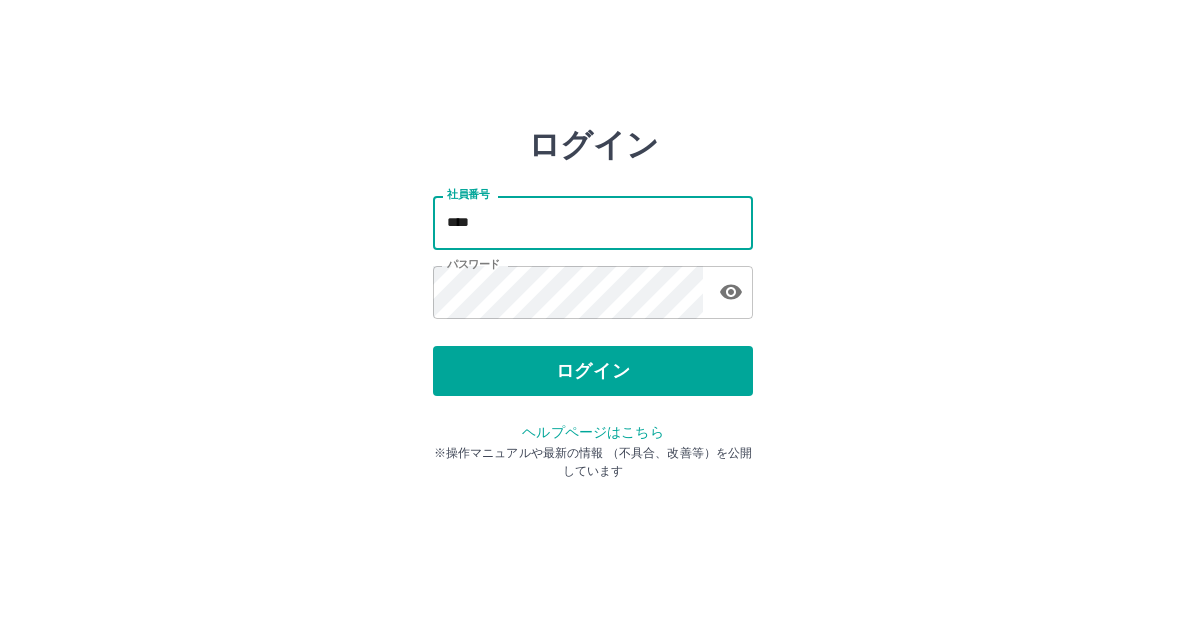 type on "*******" 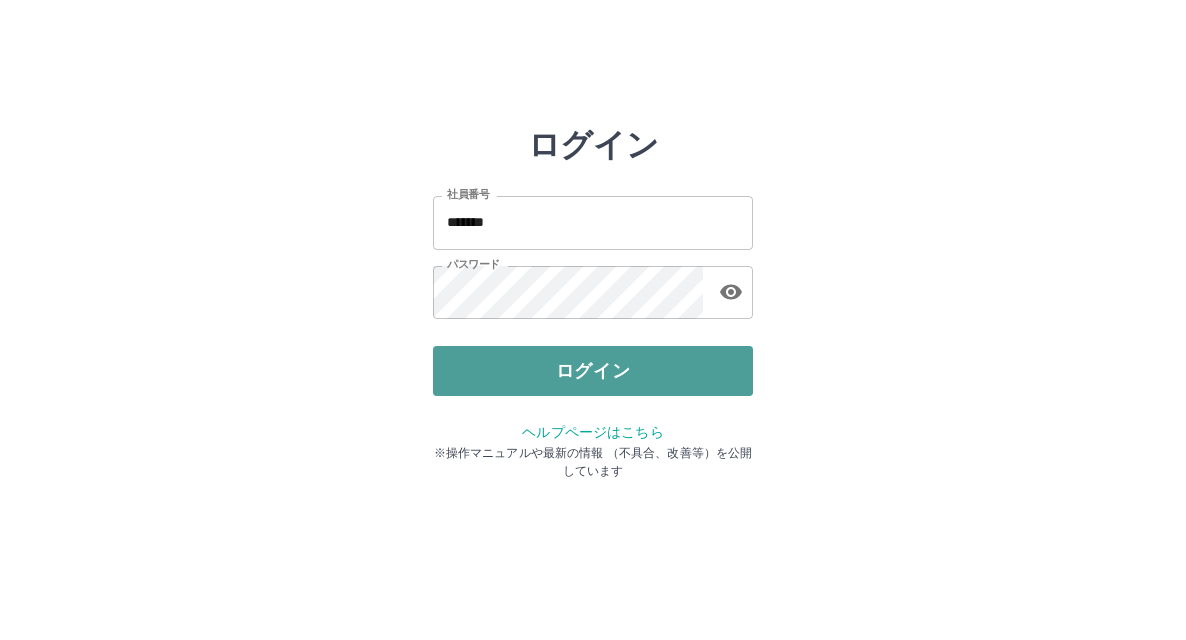 click on "ログイン" at bounding box center [593, 371] 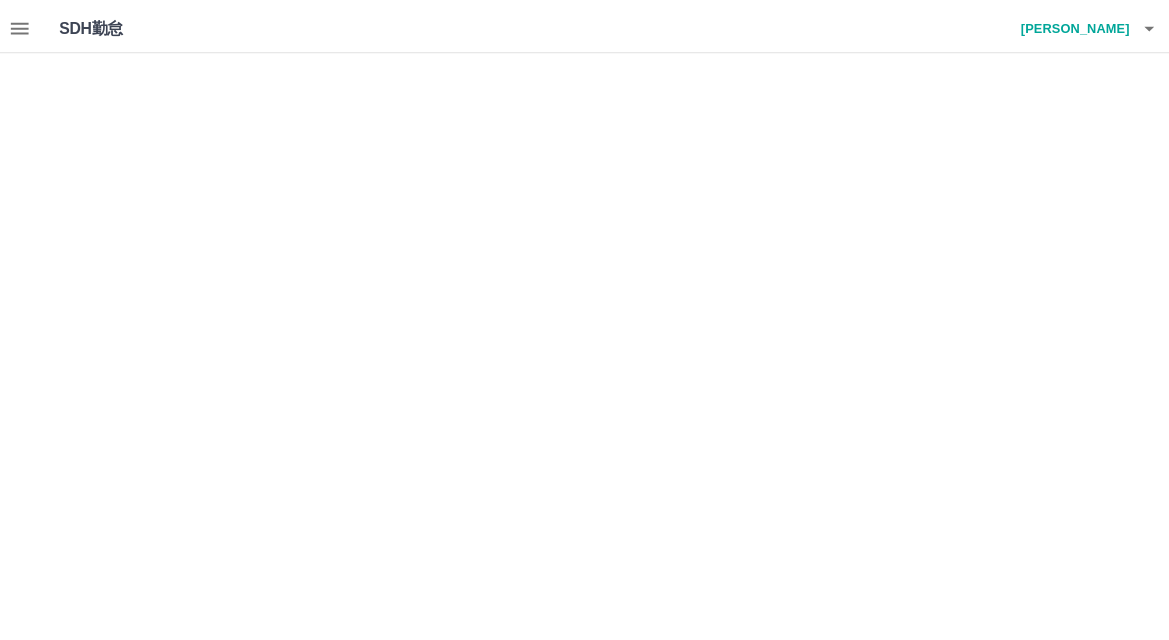 scroll, scrollTop: 0, scrollLeft: 0, axis: both 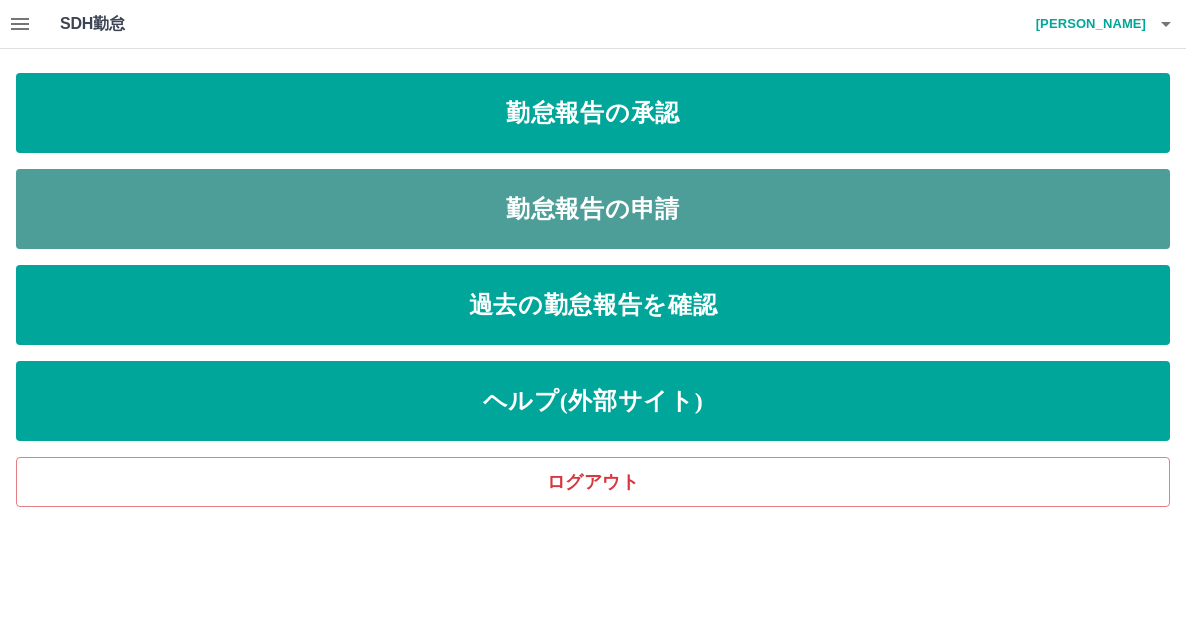click on "勤怠報告の申請" at bounding box center (593, 209) 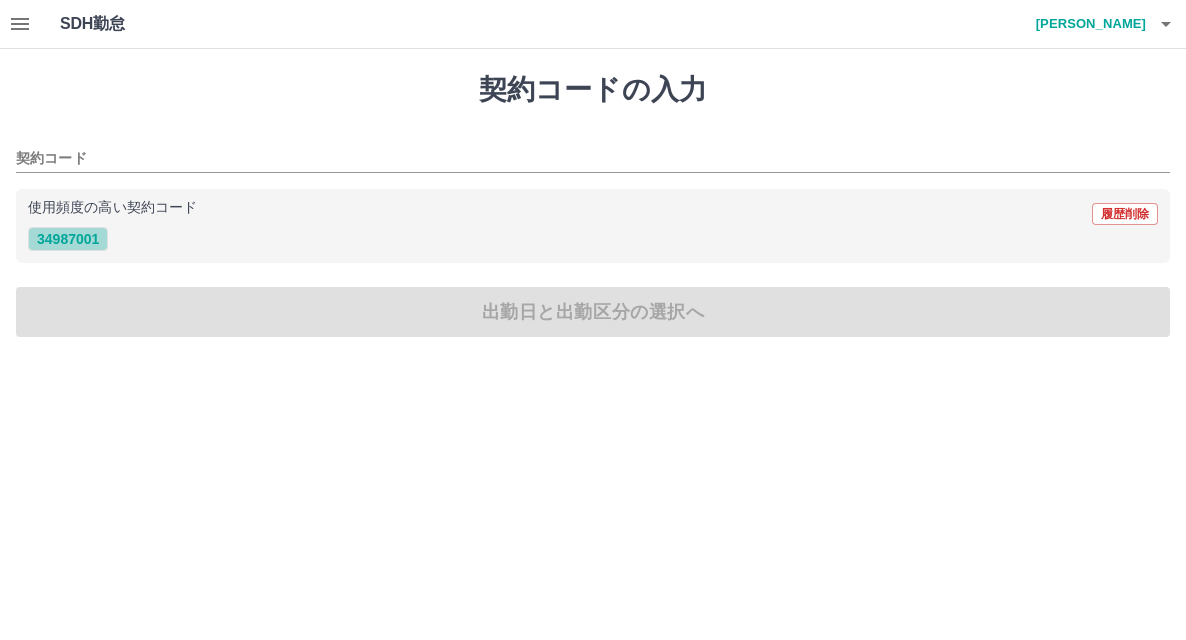 click on "34987001" at bounding box center (68, 239) 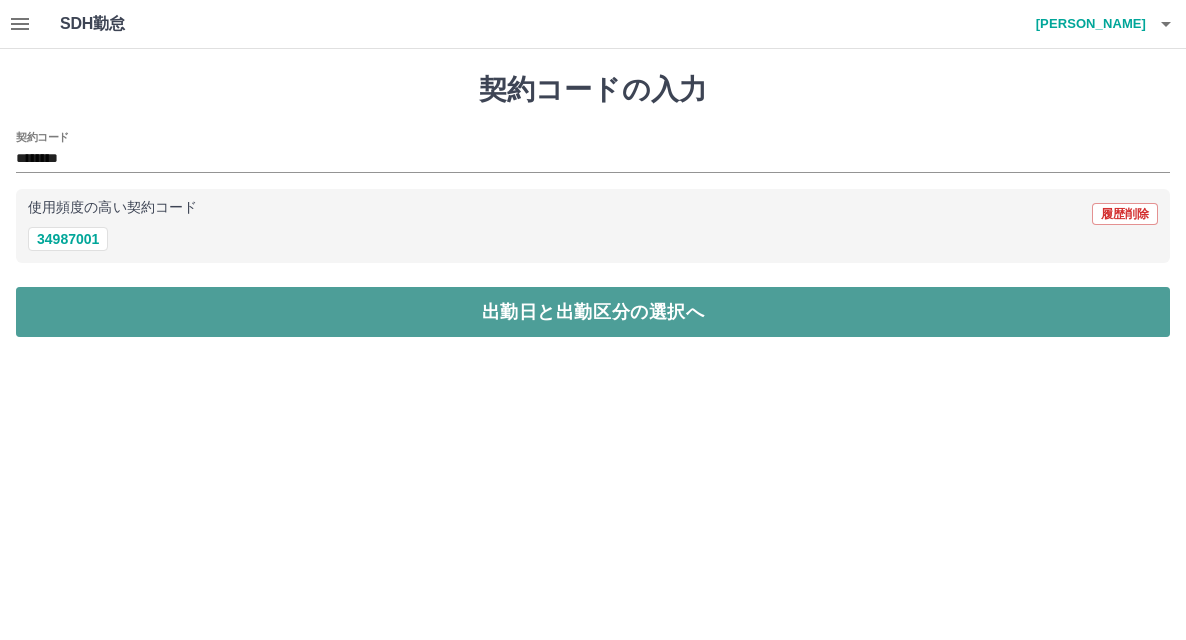 click on "出勤日と出勤区分の選択へ" at bounding box center [593, 312] 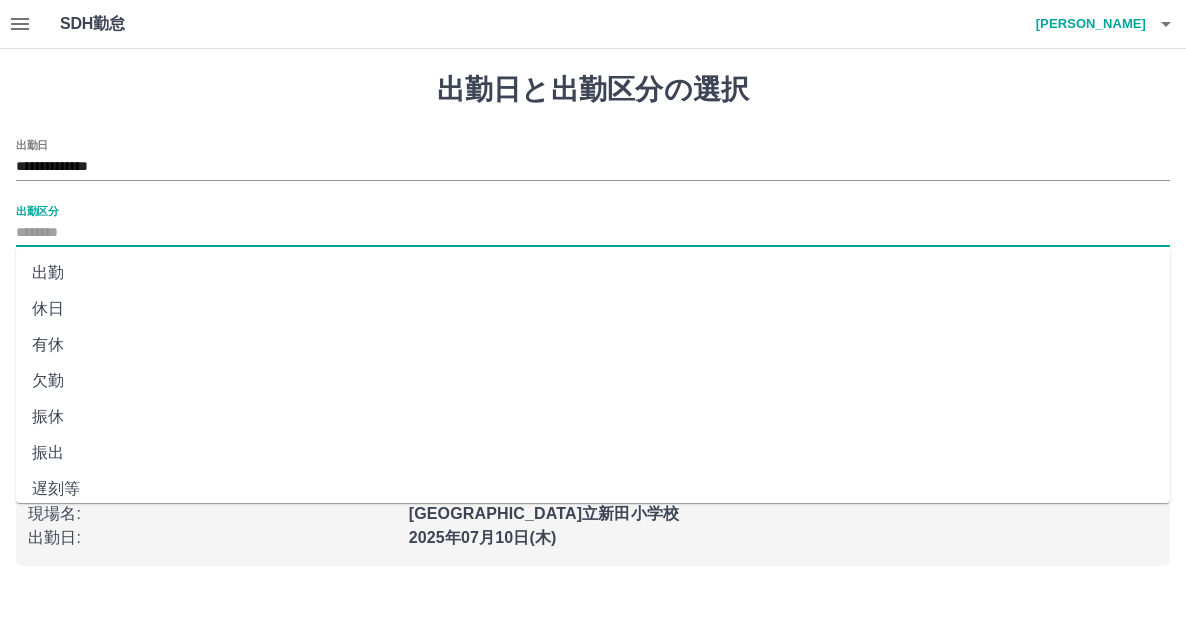 click on "出勤区分" at bounding box center [593, 233] 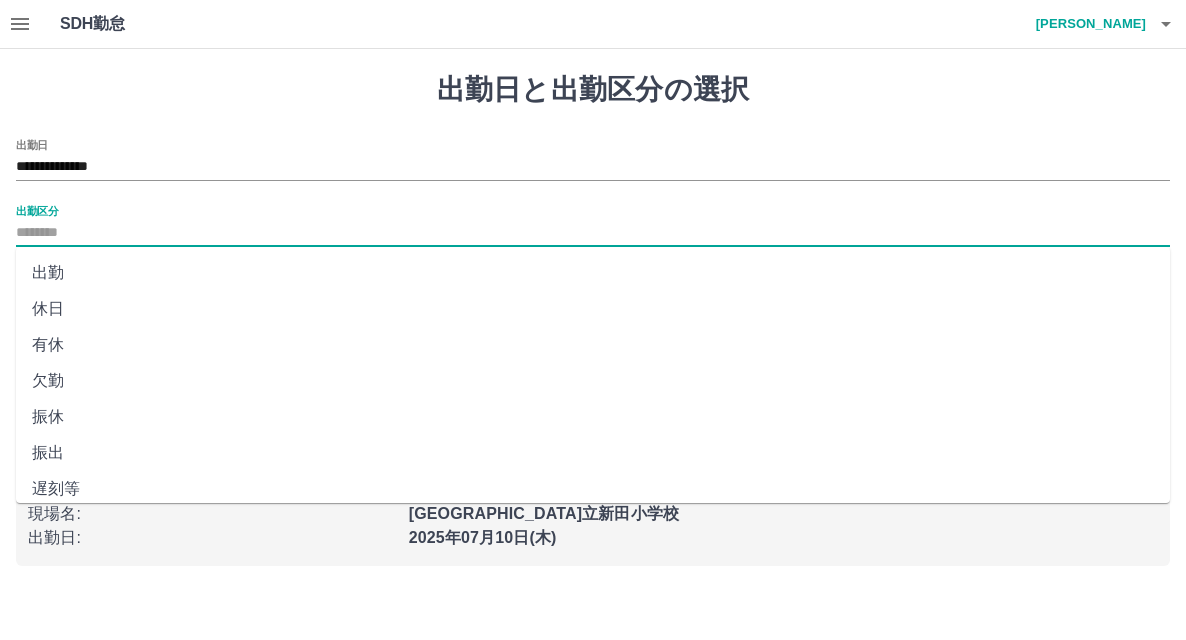 click on "出勤" at bounding box center (593, 273) 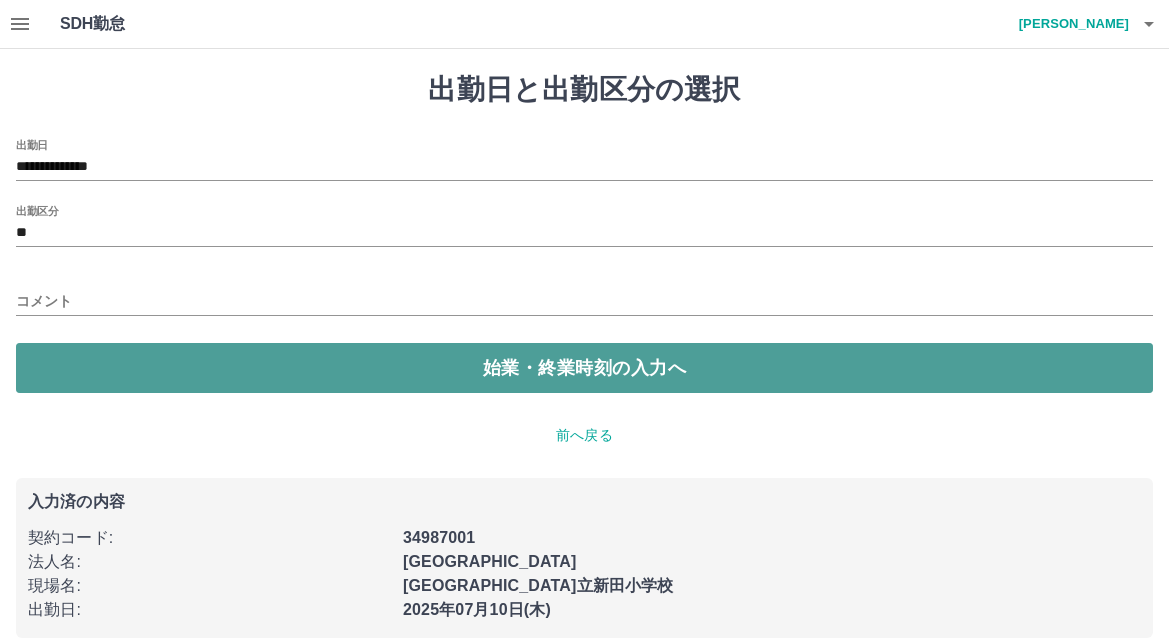 click on "始業・終業時刻の入力へ" at bounding box center [584, 368] 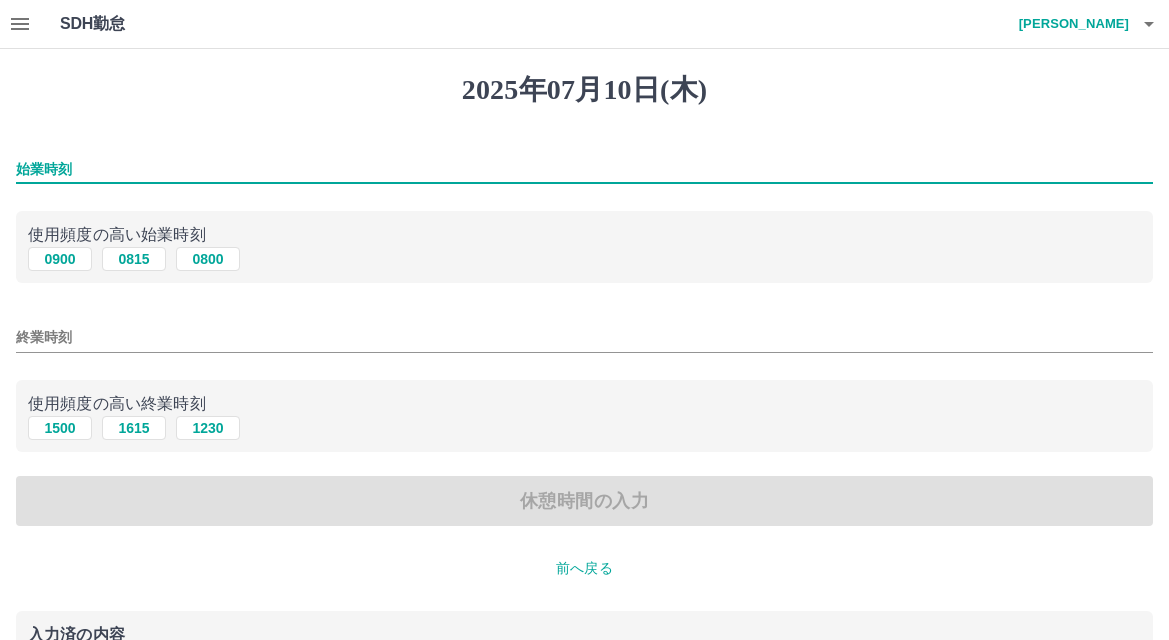 click on "始業時刻" at bounding box center [584, 169] 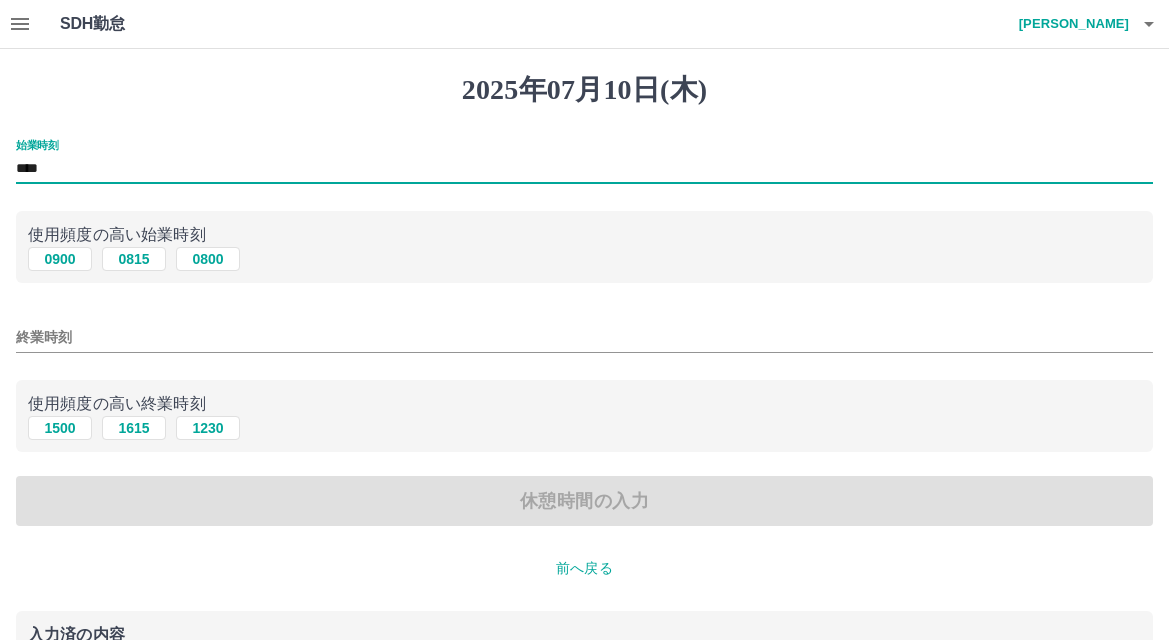 click on "終業時刻" at bounding box center (584, 337) 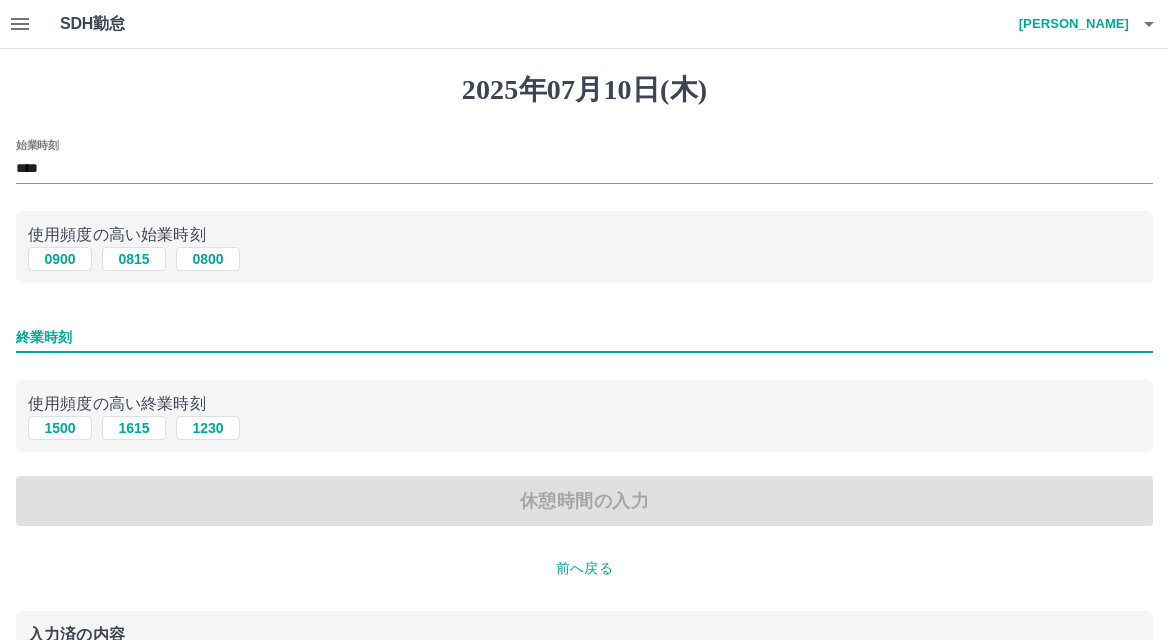 type on "****" 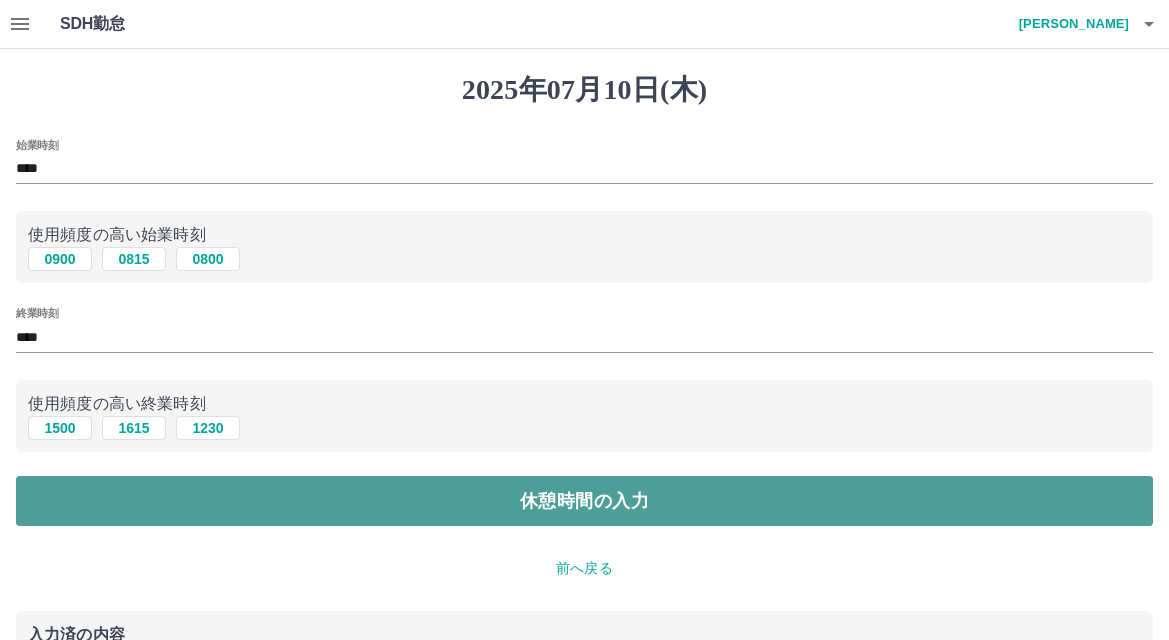 click on "休憩時間の入力" at bounding box center [584, 501] 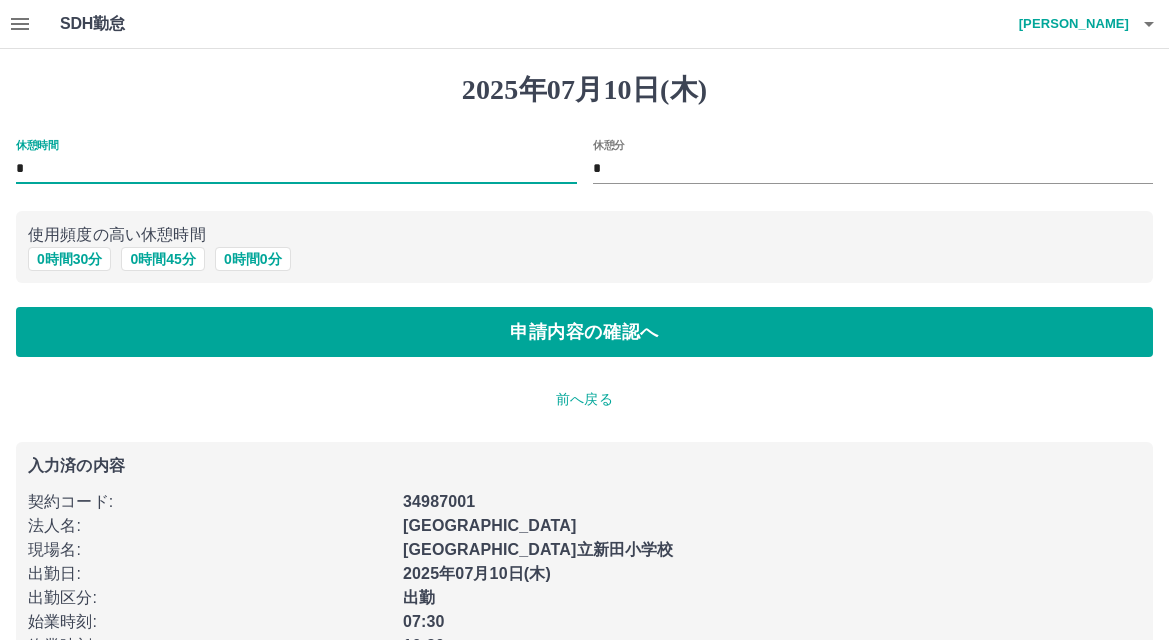 click on "*" at bounding box center (296, 169) 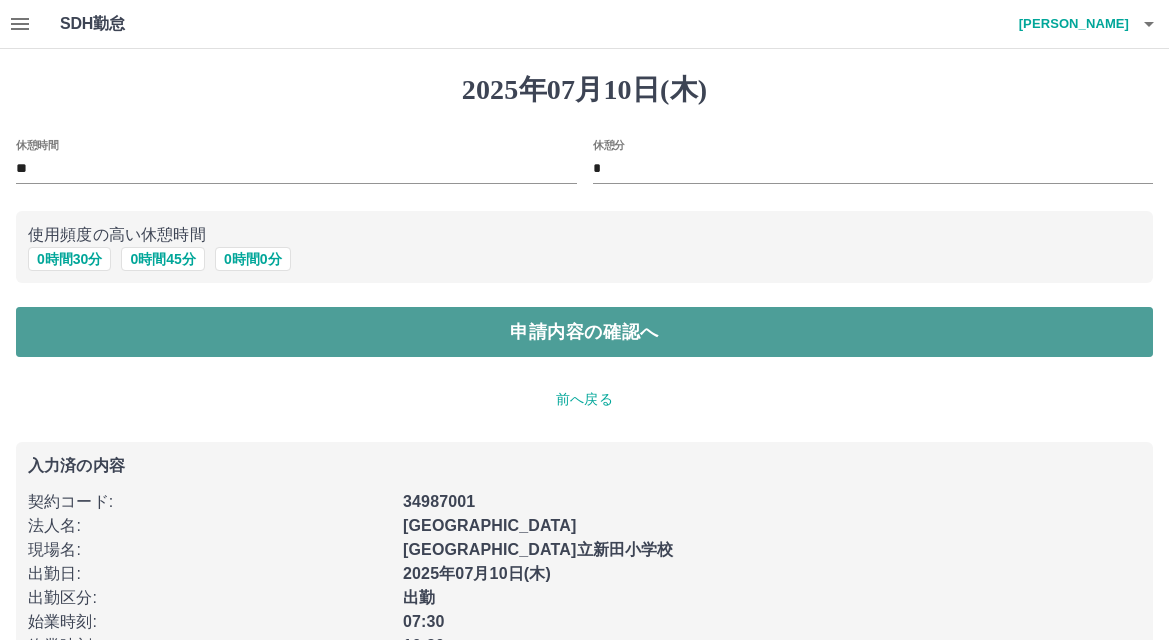 click on "申請内容の確認へ" at bounding box center (584, 332) 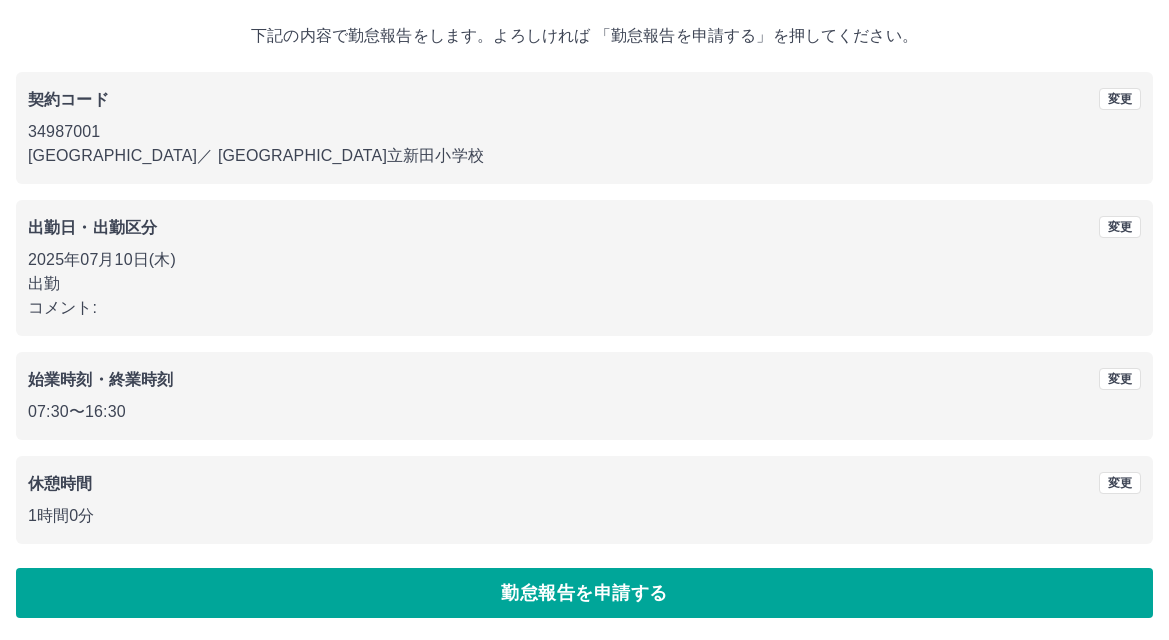 scroll, scrollTop: 109, scrollLeft: 0, axis: vertical 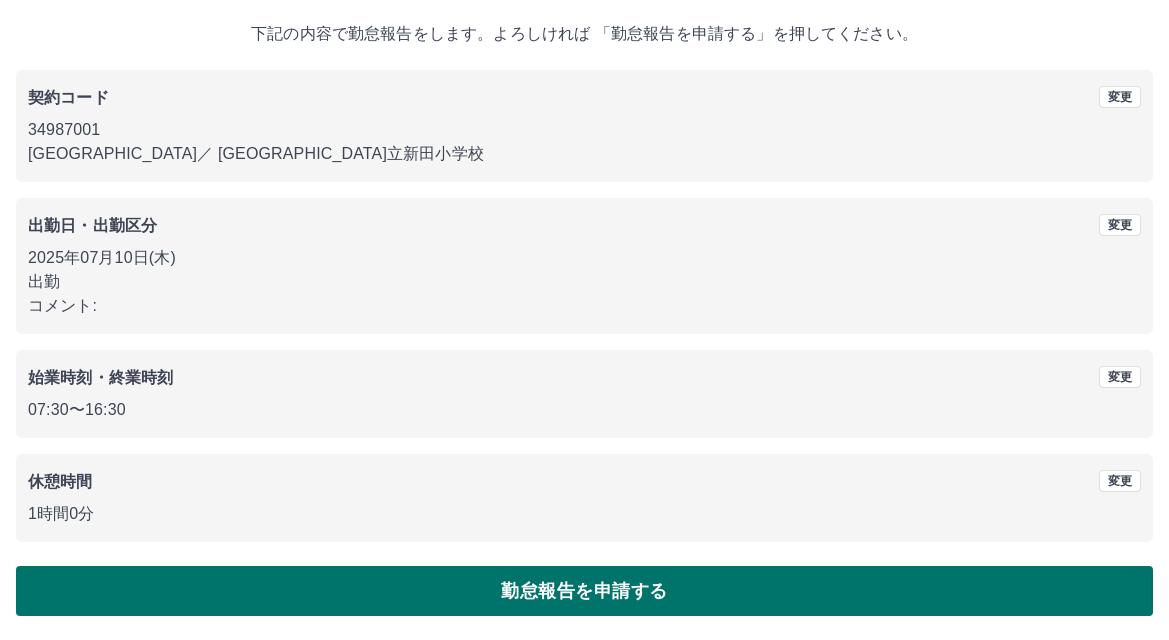 click on "勤怠報告を申請する" at bounding box center [584, 591] 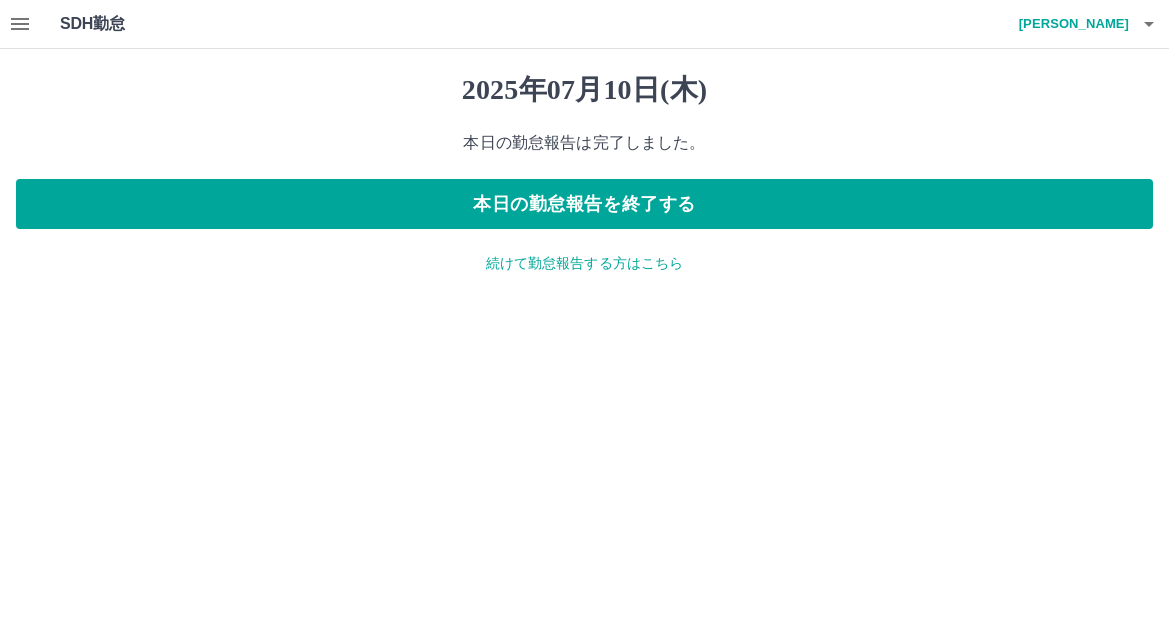 scroll, scrollTop: 0, scrollLeft: 0, axis: both 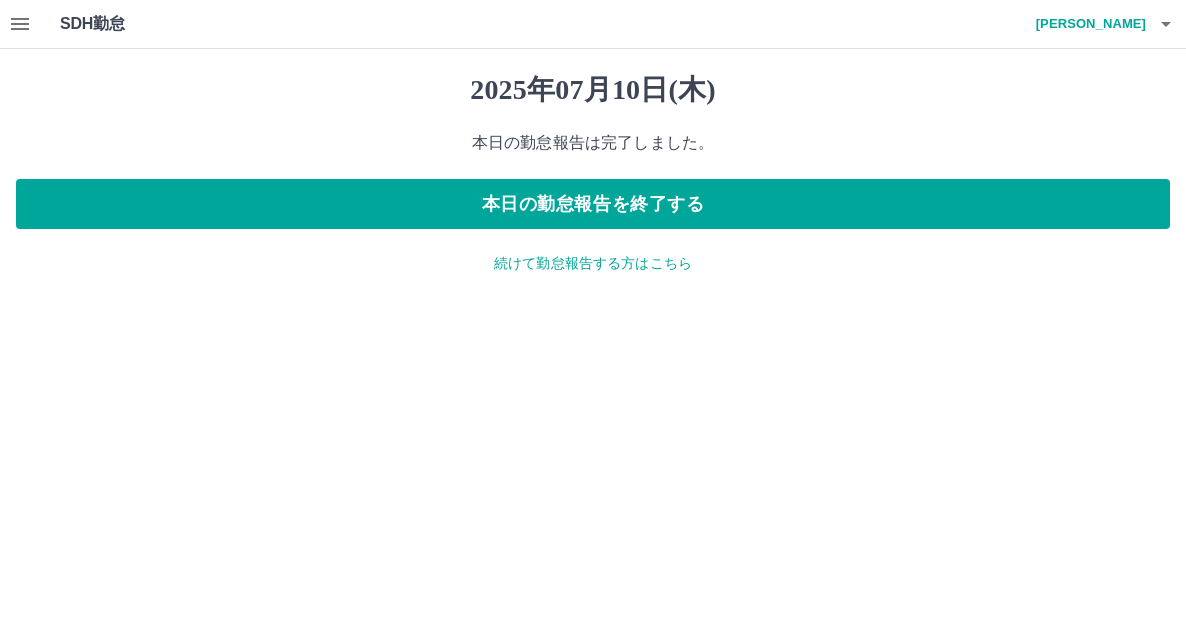 click 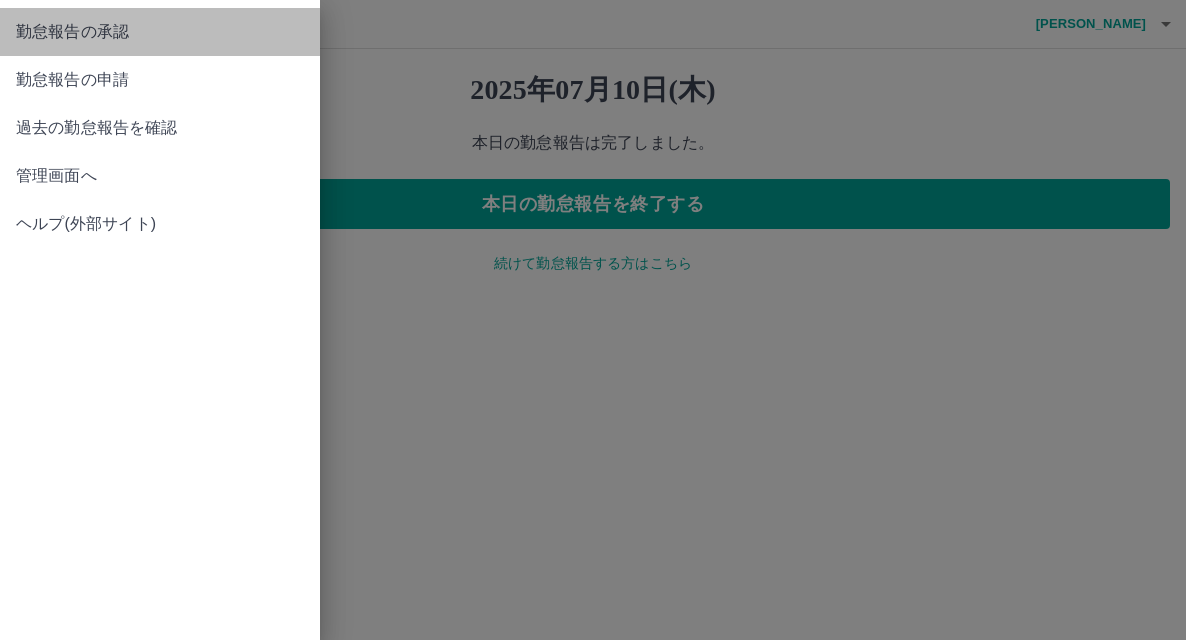 click on "勤怠報告の承認" at bounding box center [160, 32] 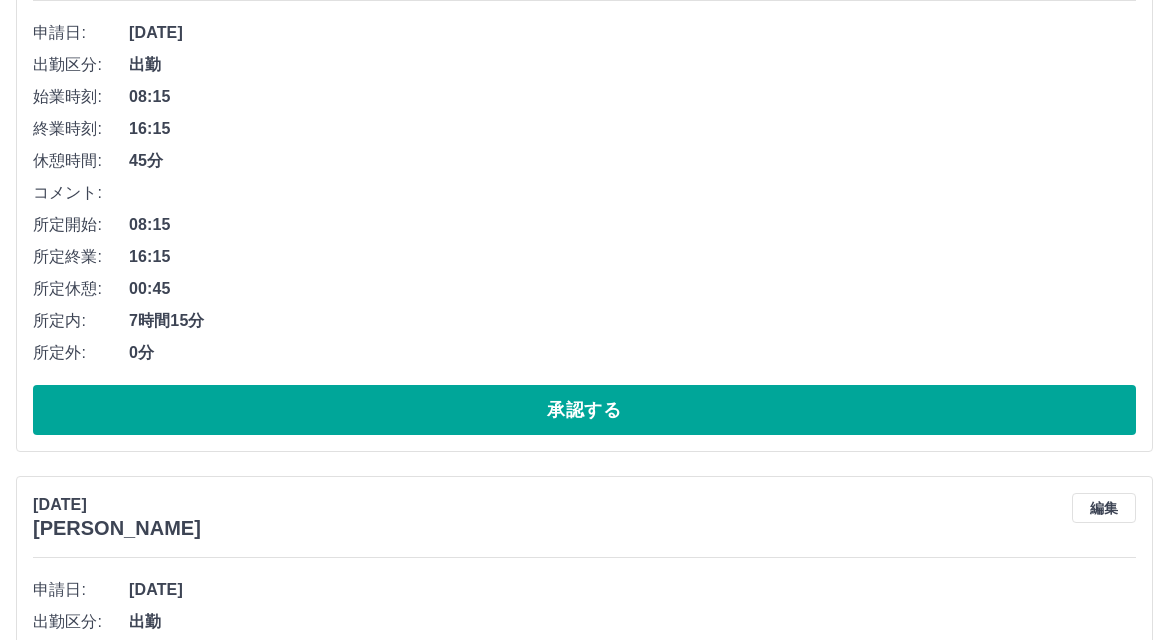 scroll, scrollTop: 700, scrollLeft: 0, axis: vertical 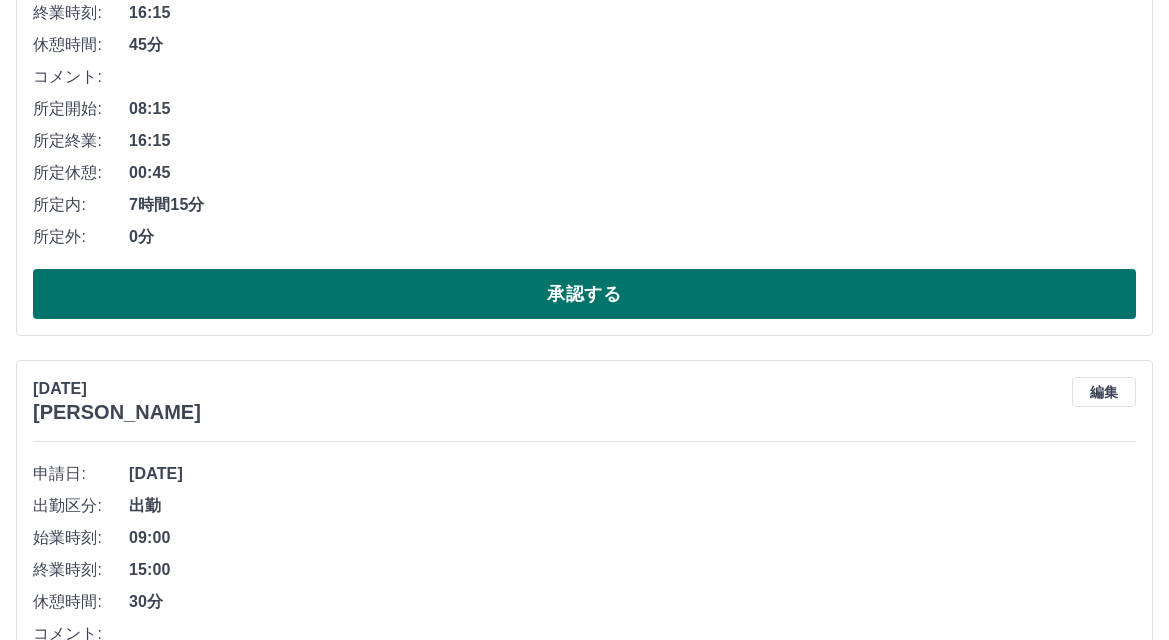 drag, startPoint x: 197, startPoint y: 287, endPoint x: 213, endPoint y: 275, distance: 20 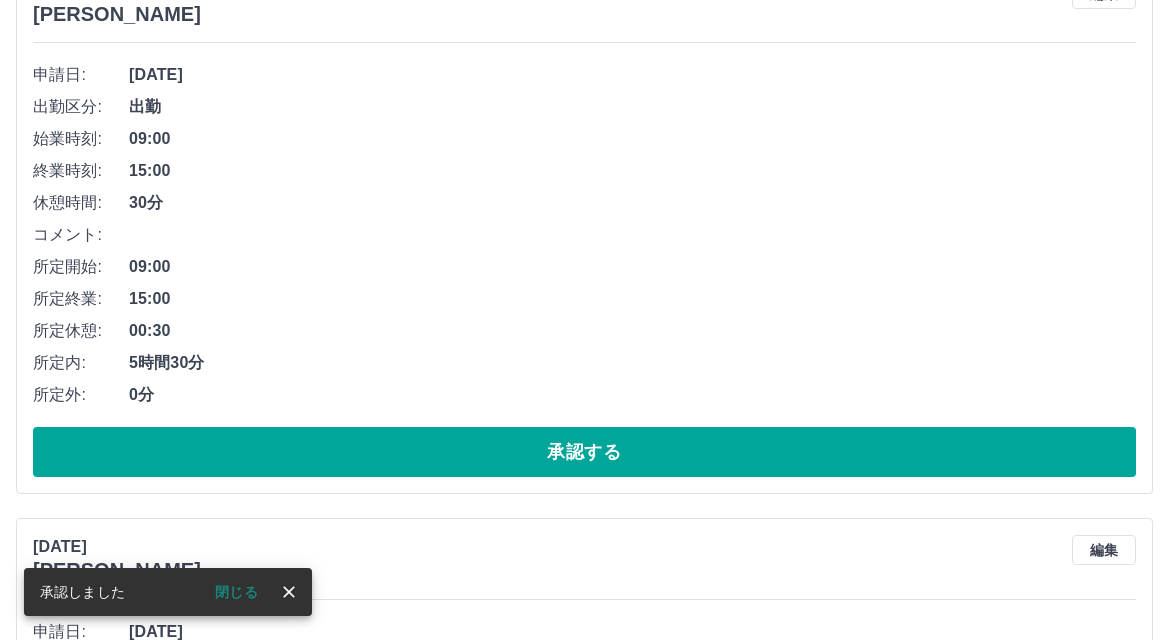 scroll, scrollTop: 544, scrollLeft: 0, axis: vertical 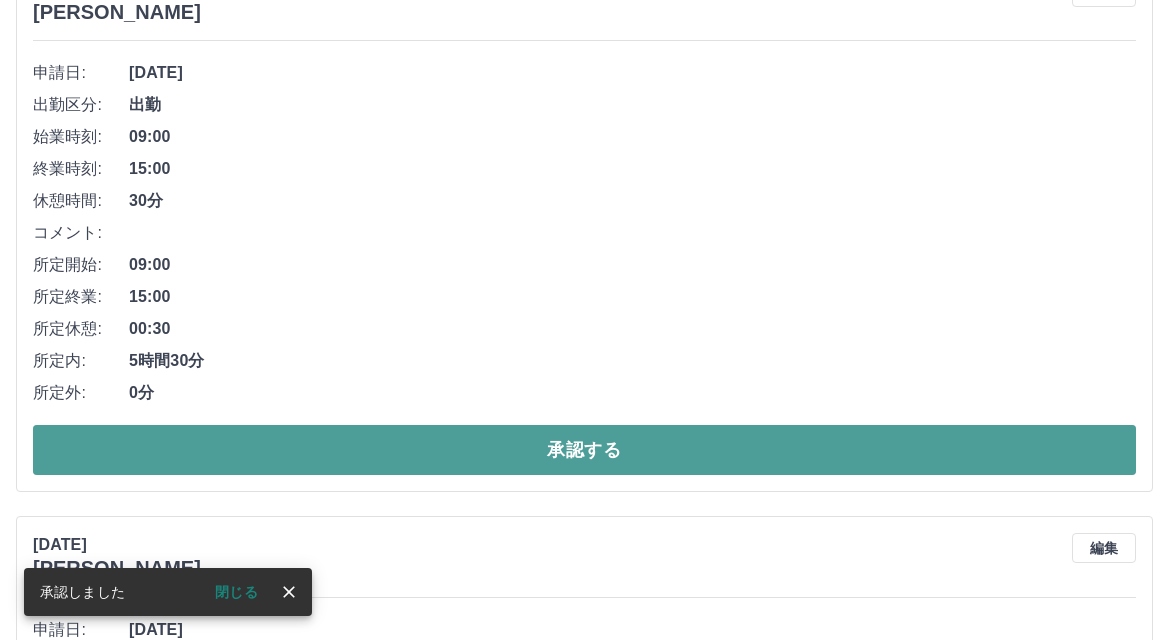 click on "承認する" at bounding box center (584, 450) 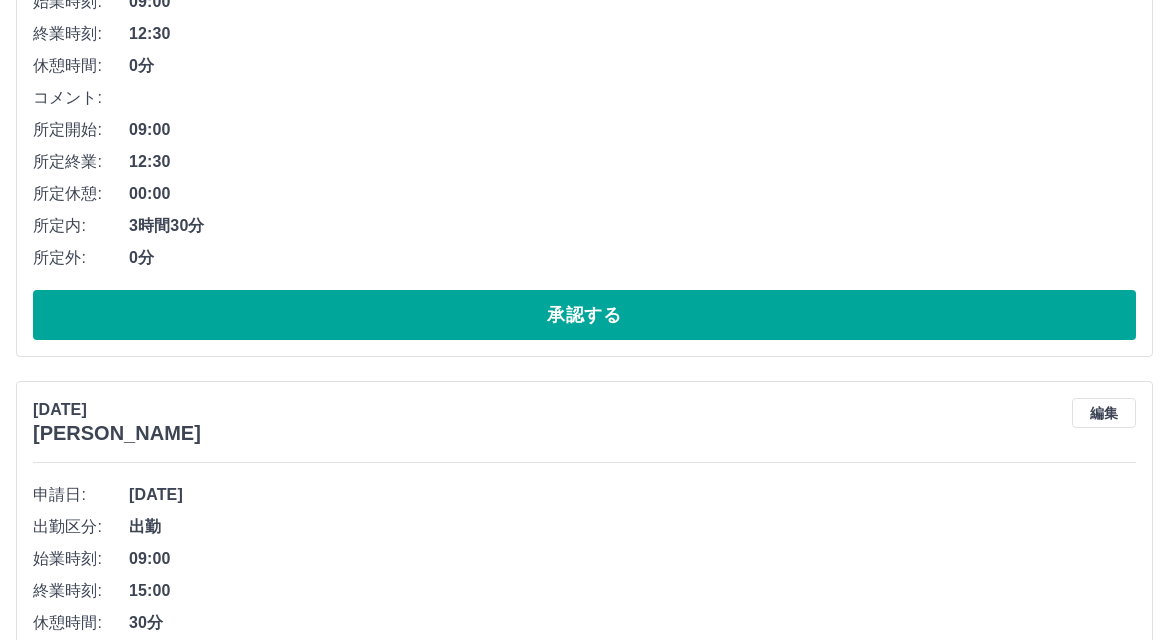 scroll, scrollTop: 700, scrollLeft: 0, axis: vertical 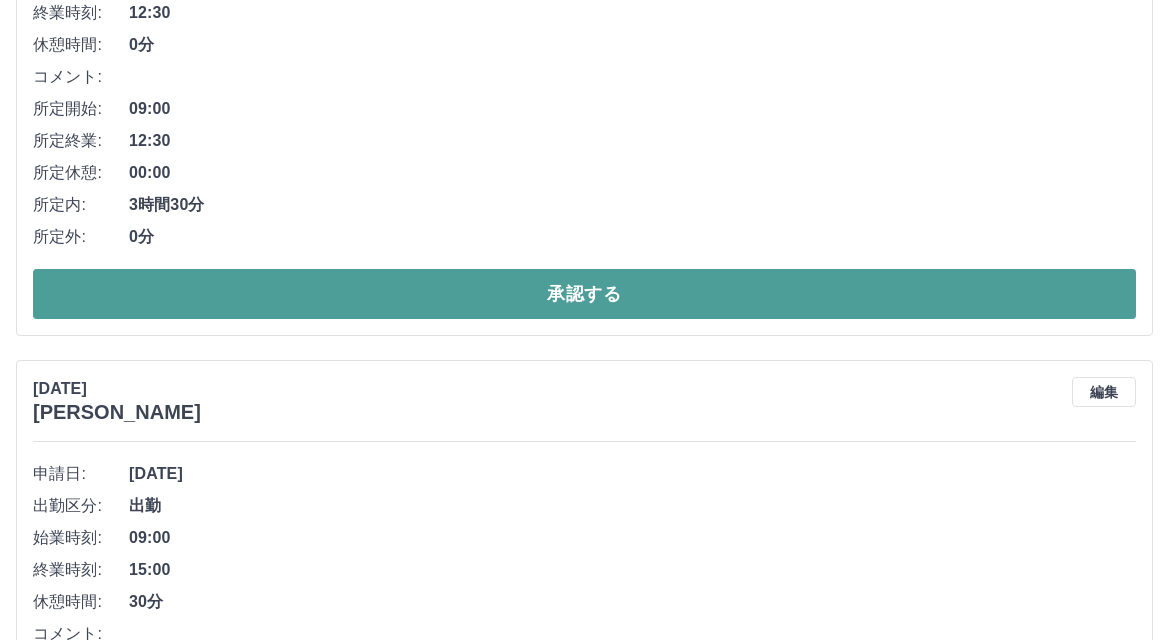 click on "承認する" at bounding box center (584, 294) 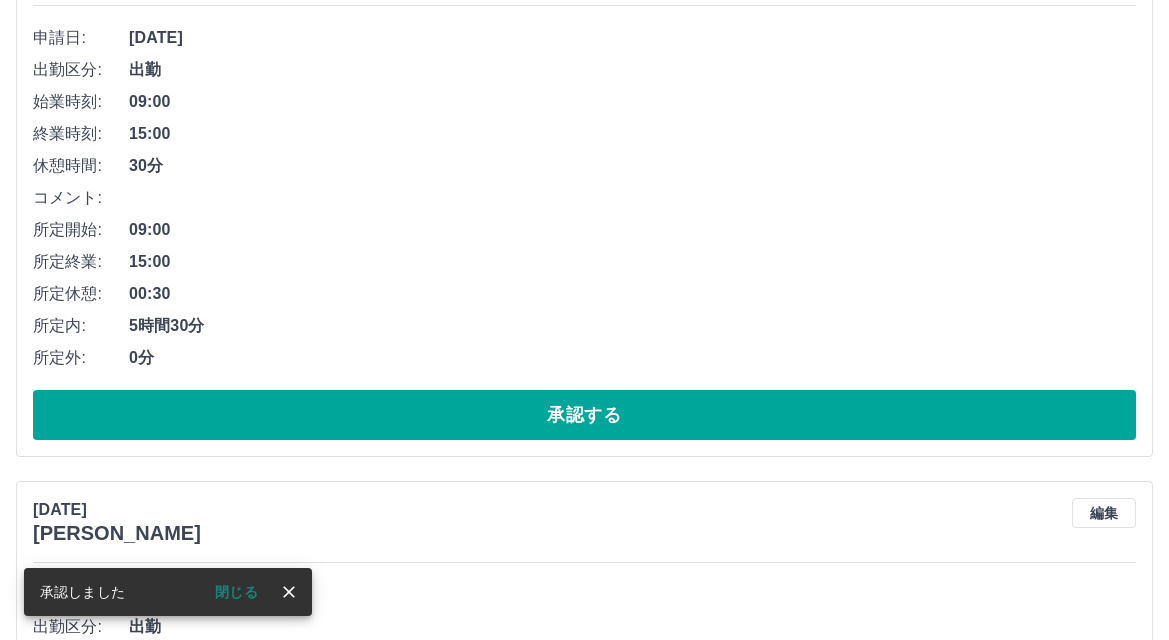 scroll, scrollTop: 644, scrollLeft: 0, axis: vertical 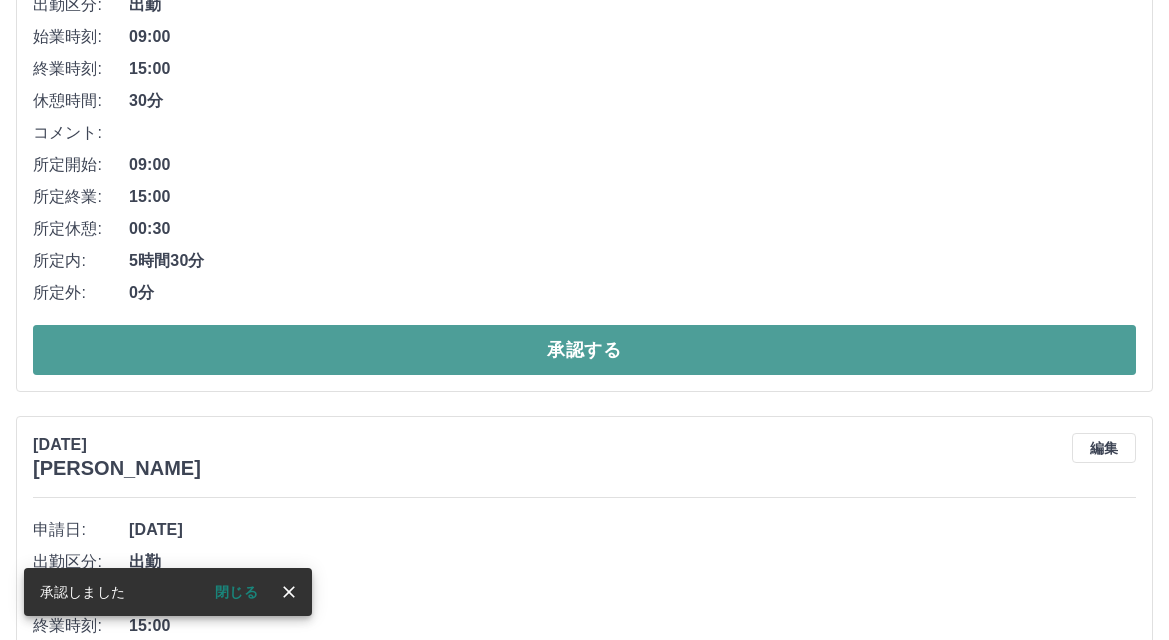 click on "承認する" at bounding box center (584, 350) 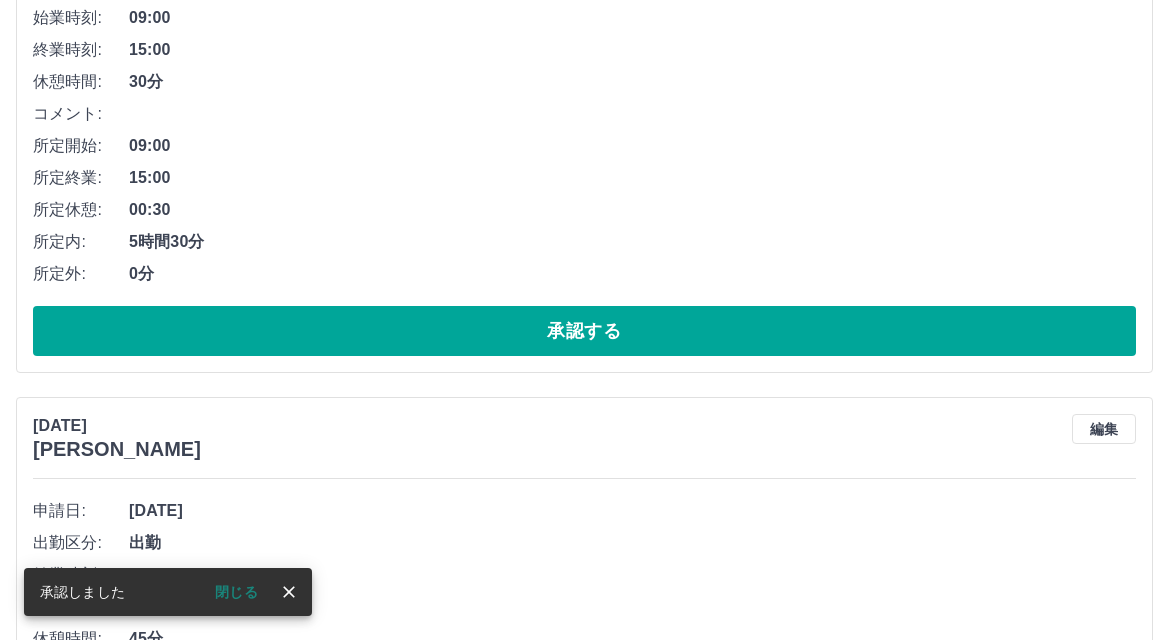 scroll, scrollTop: 688, scrollLeft: 0, axis: vertical 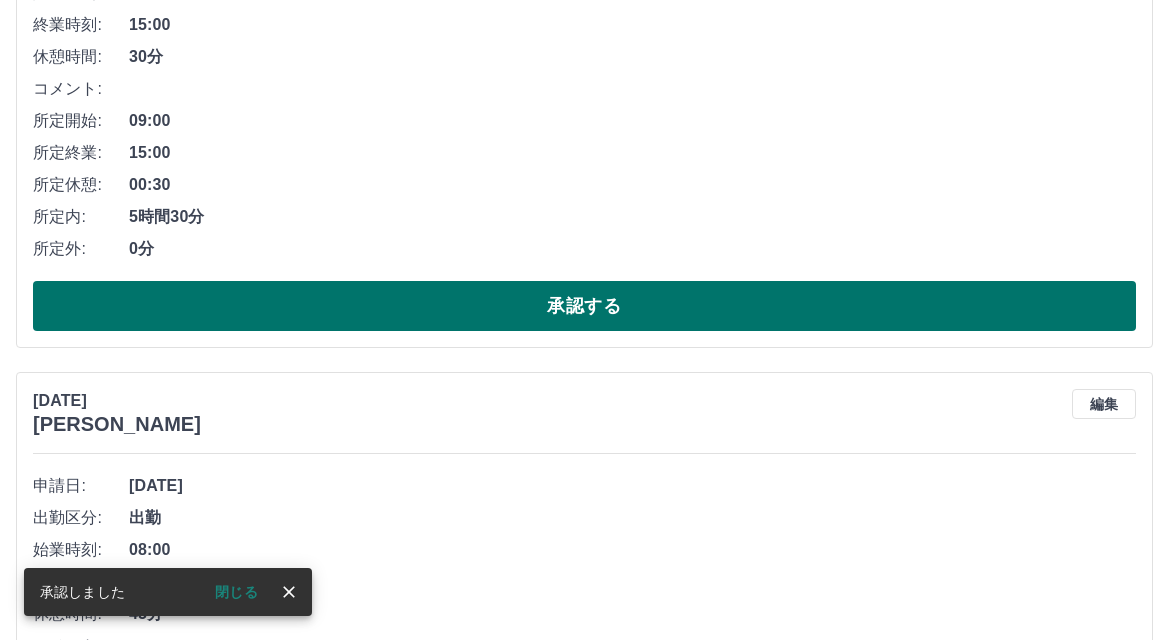 click on "承認する" at bounding box center (584, 306) 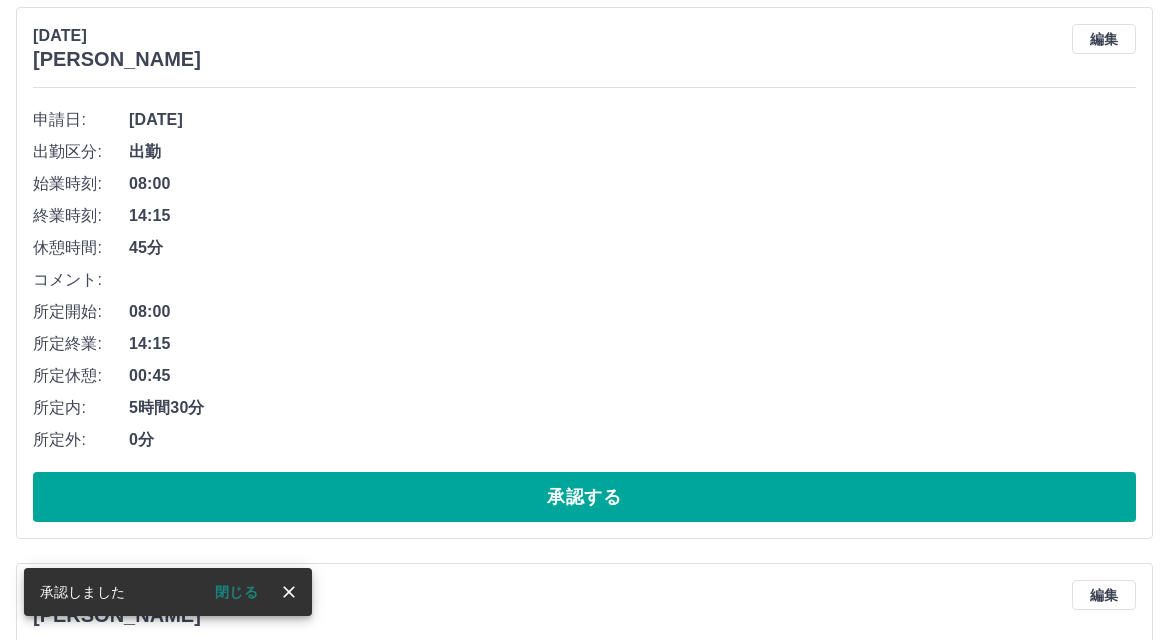 scroll, scrollTop: 532, scrollLeft: 0, axis: vertical 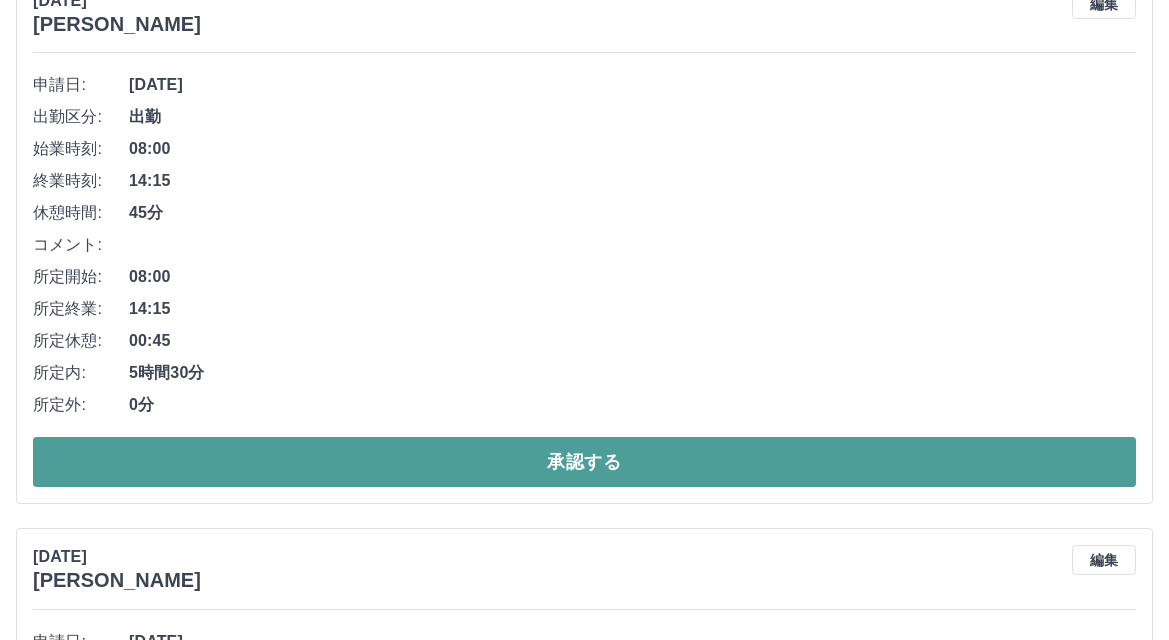 click on "承認する" at bounding box center [584, 462] 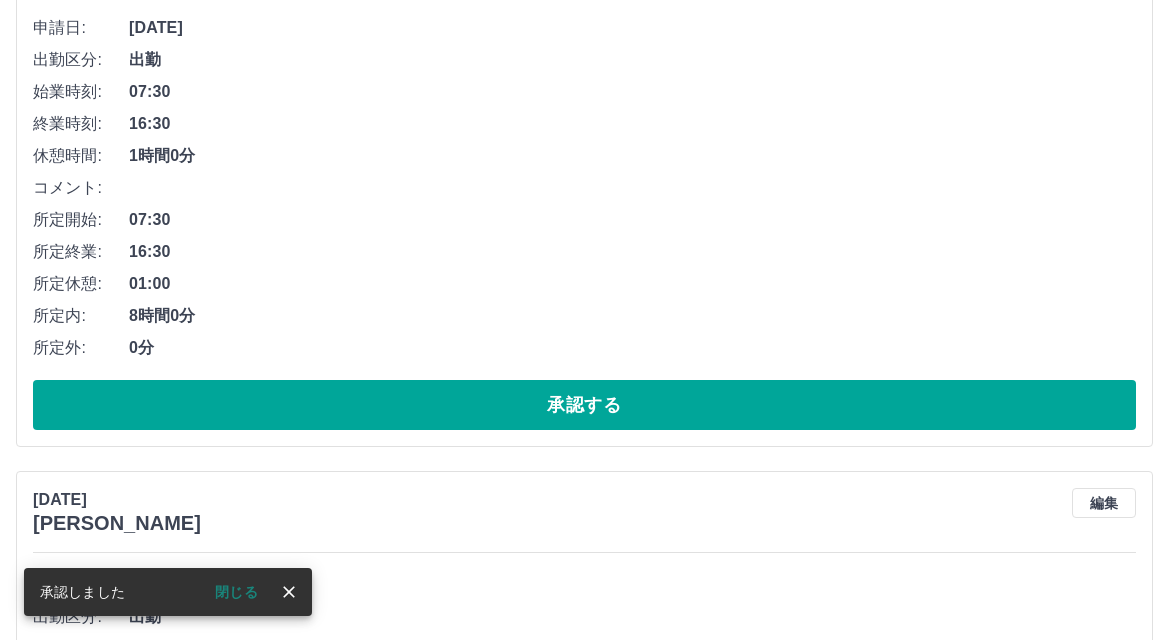 scroll, scrollTop: 600, scrollLeft: 0, axis: vertical 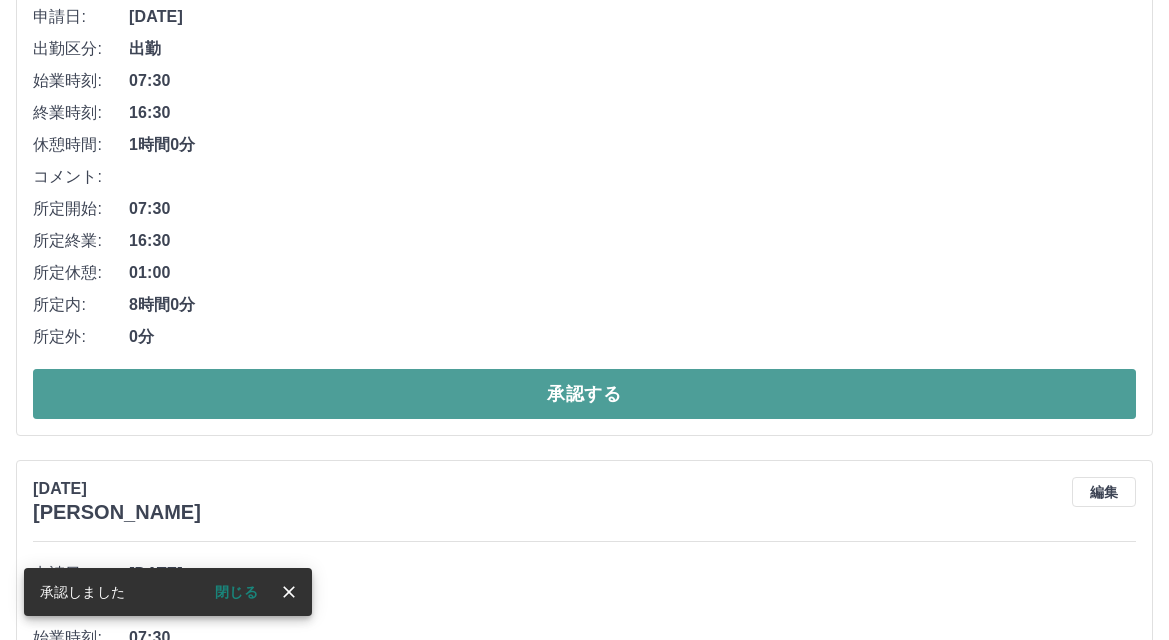 click on "承認する" at bounding box center (584, 394) 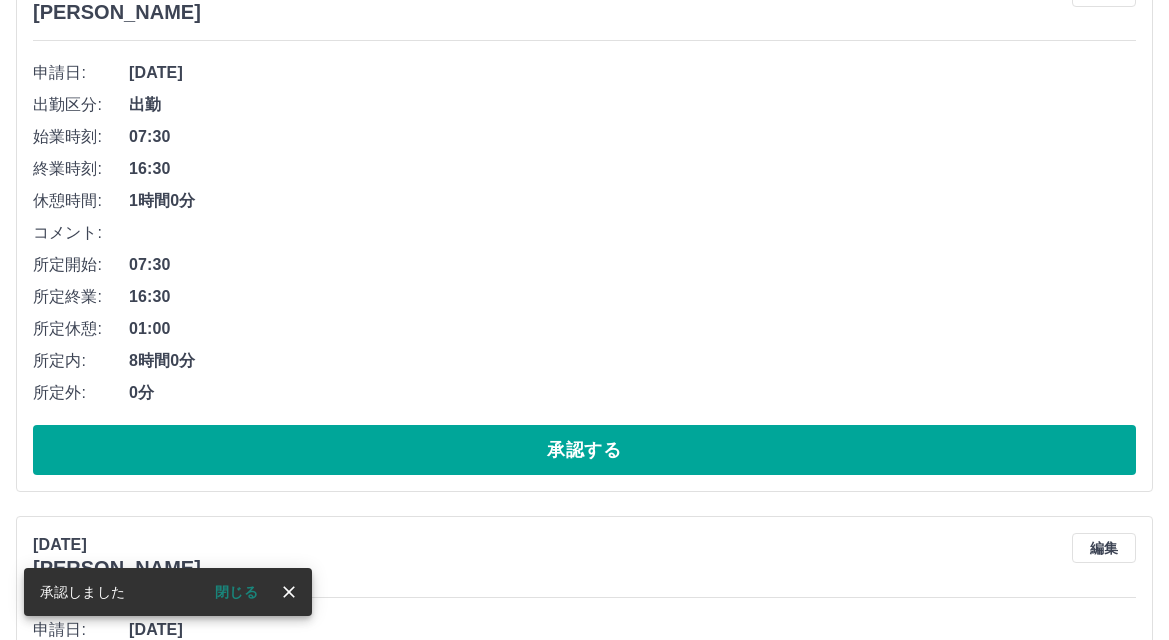 scroll, scrollTop: 644, scrollLeft: 0, axis: vertical 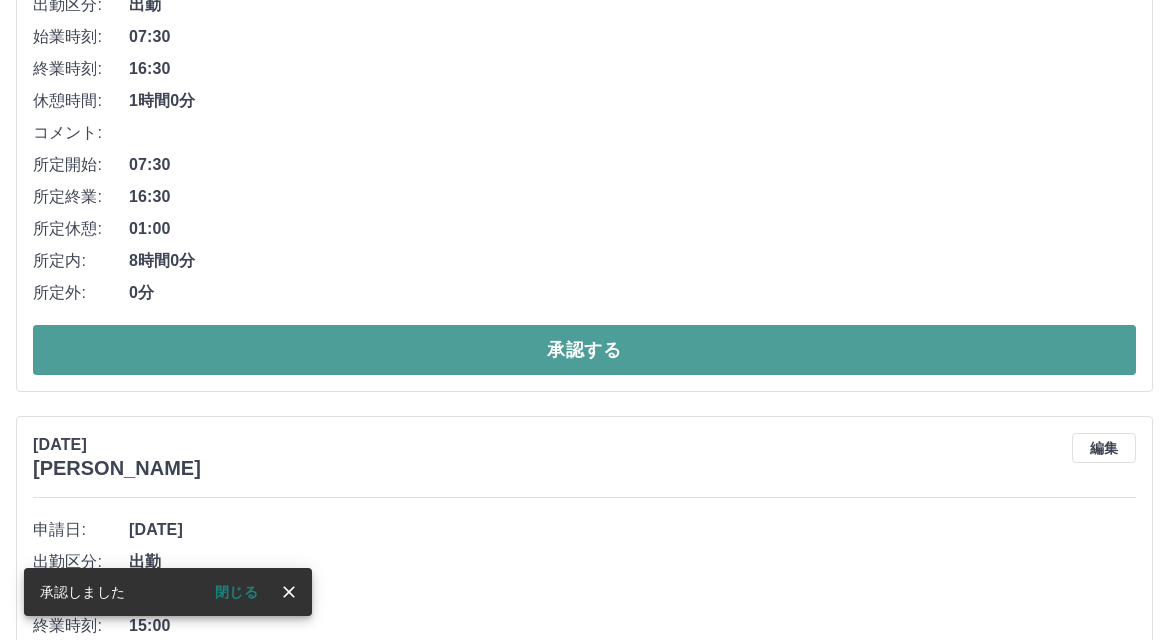 click on "承認する" at bounding box center (584, 350) 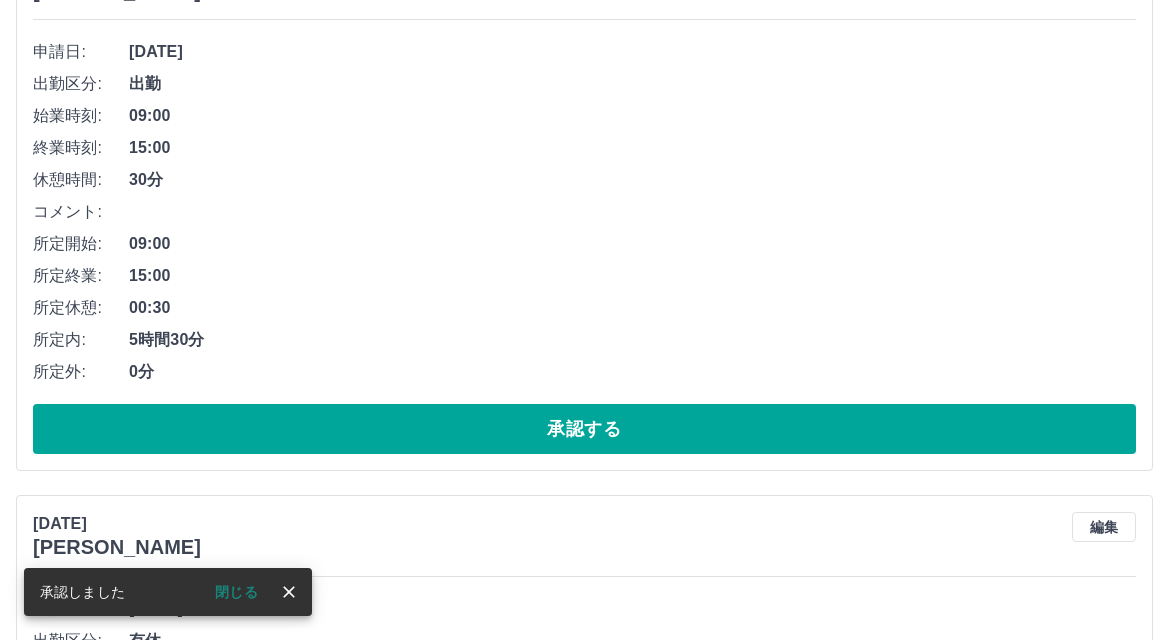 scroll, scrollTop: 588, scrollLeft: 0, axis: vertical 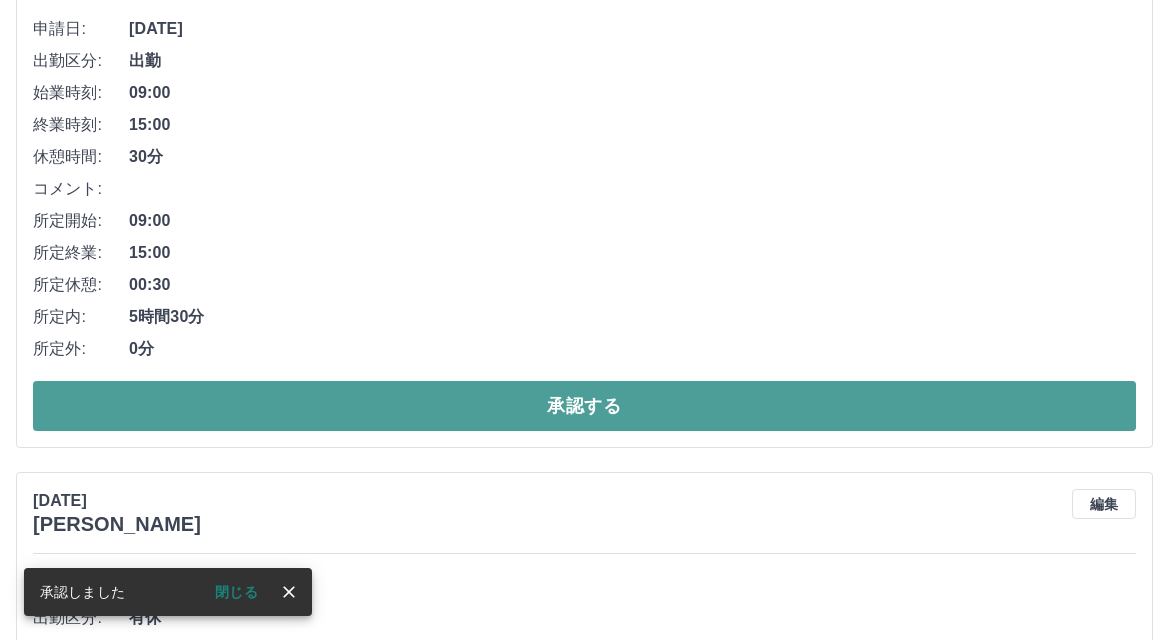 click on "承認する" at bounding box center (584, 406) 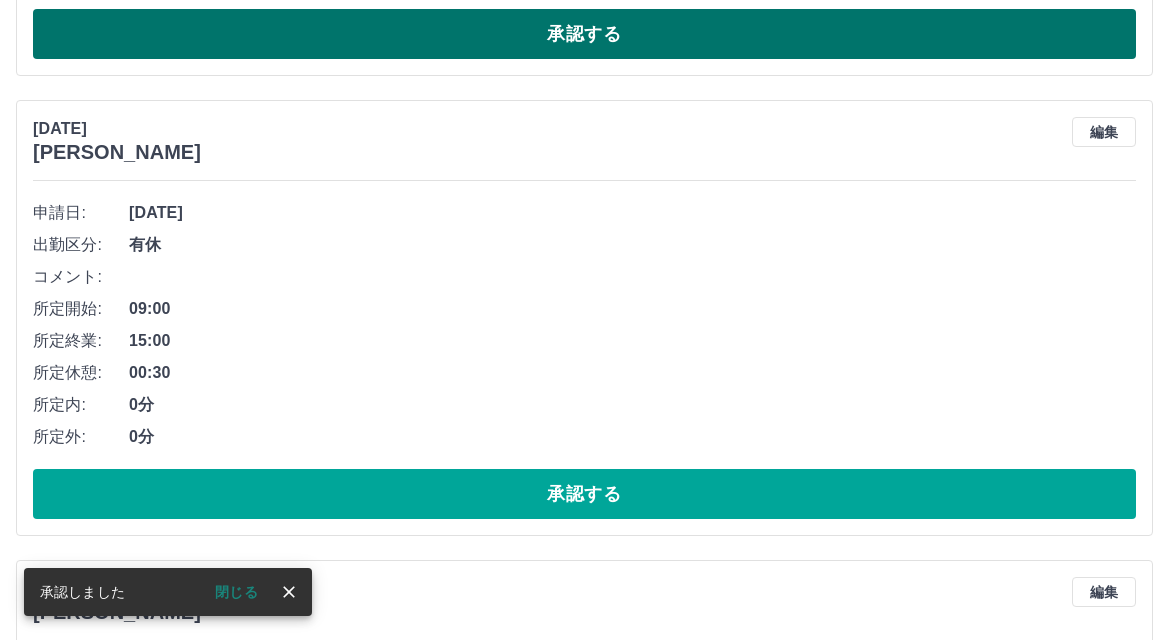 scroll, scrollTop: 532, scrollLeft: 0, axis: vertical 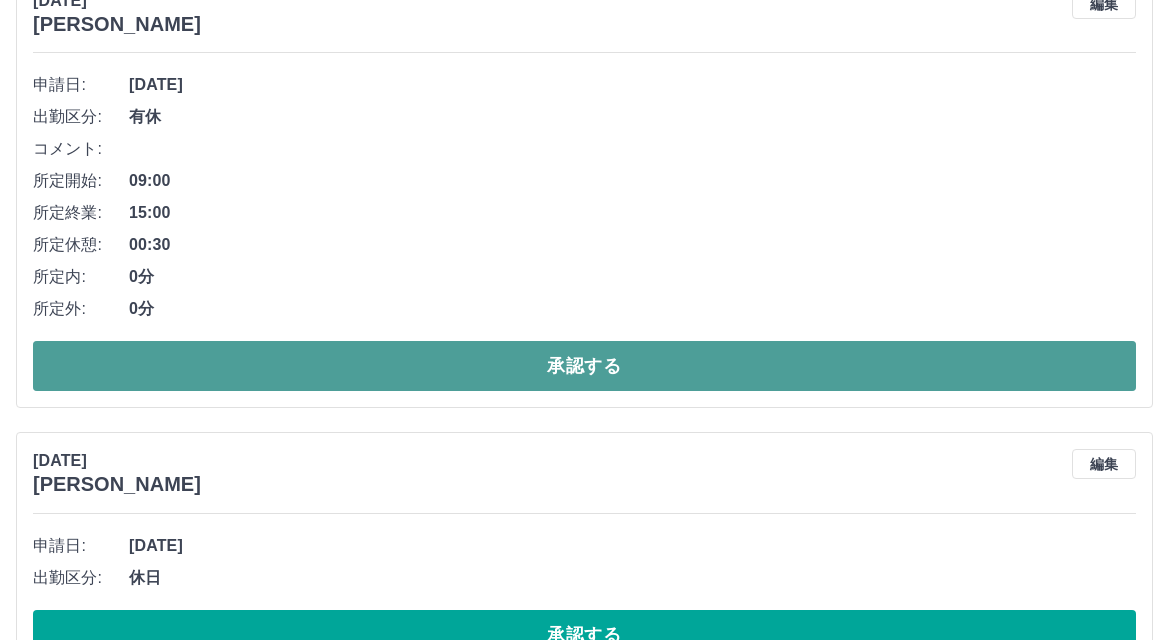 click on "承認する" at bounding box center [584, 366] 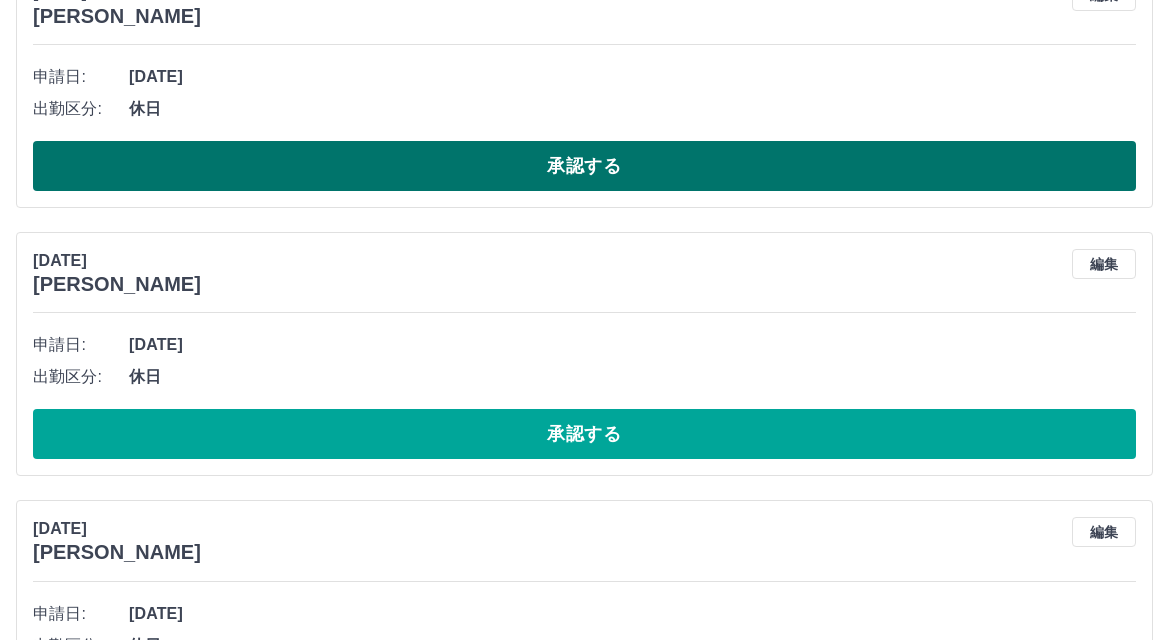 scroll, scrollTop: 372, scrollLeft: 0, axis: vertical 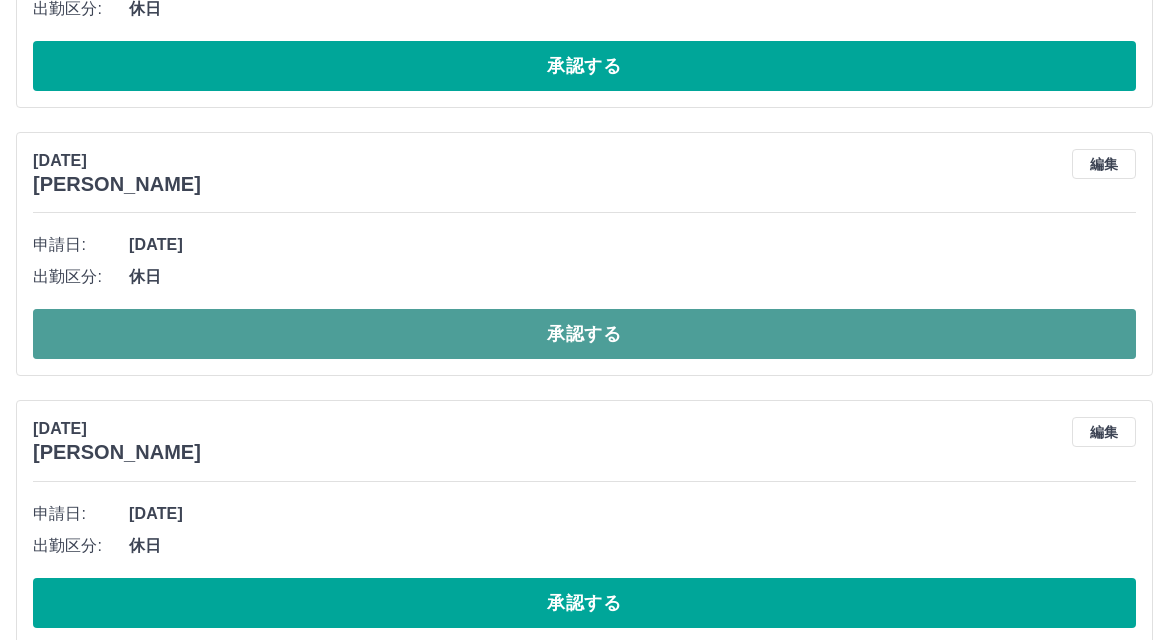 click on "承認する" at bounding box center (584, 334) 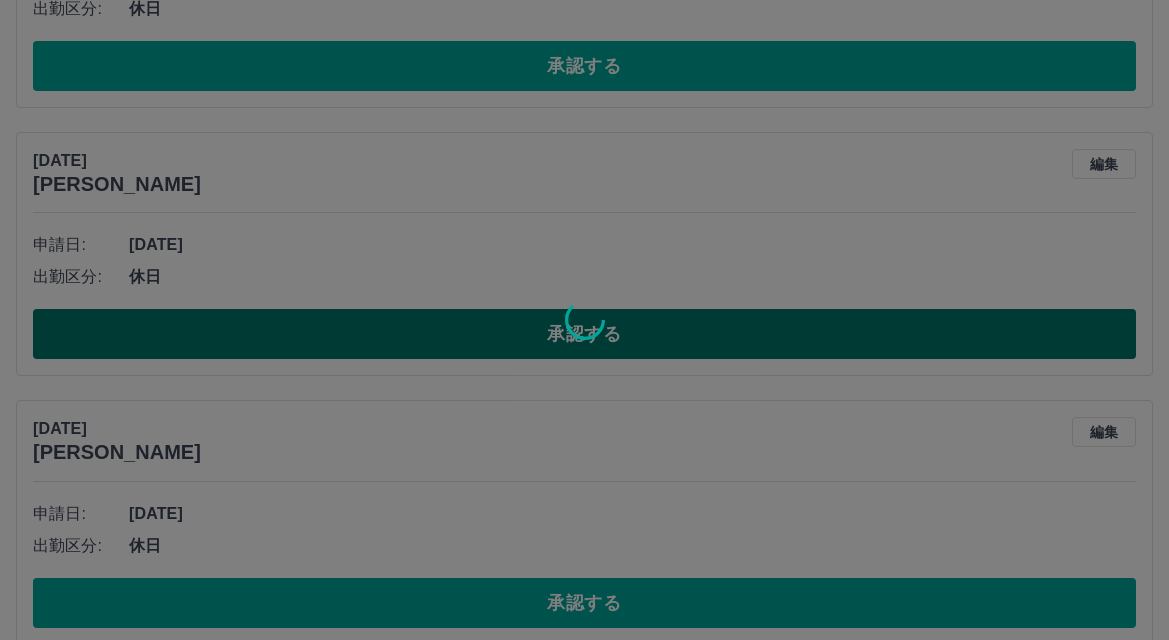 scroll, scrollTop: 134, scrollLeft: 0, axis: vertical 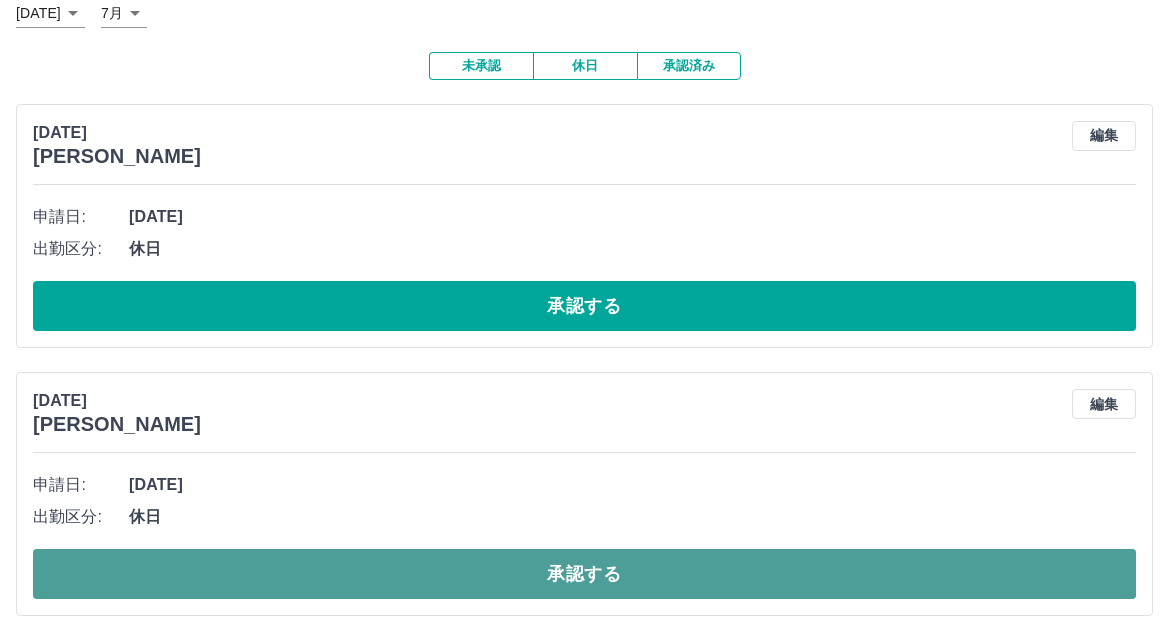 click on "承認する" at bounding box center (584, 574) 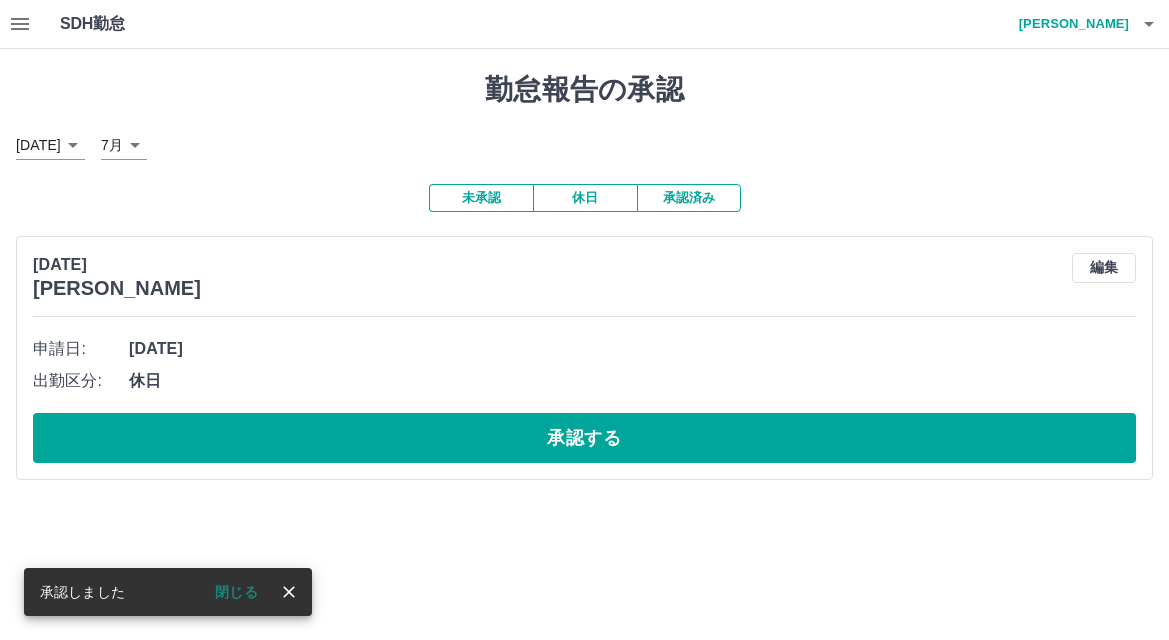 scroll, scrollTop: 0, scrollLeft: 0, axis: both 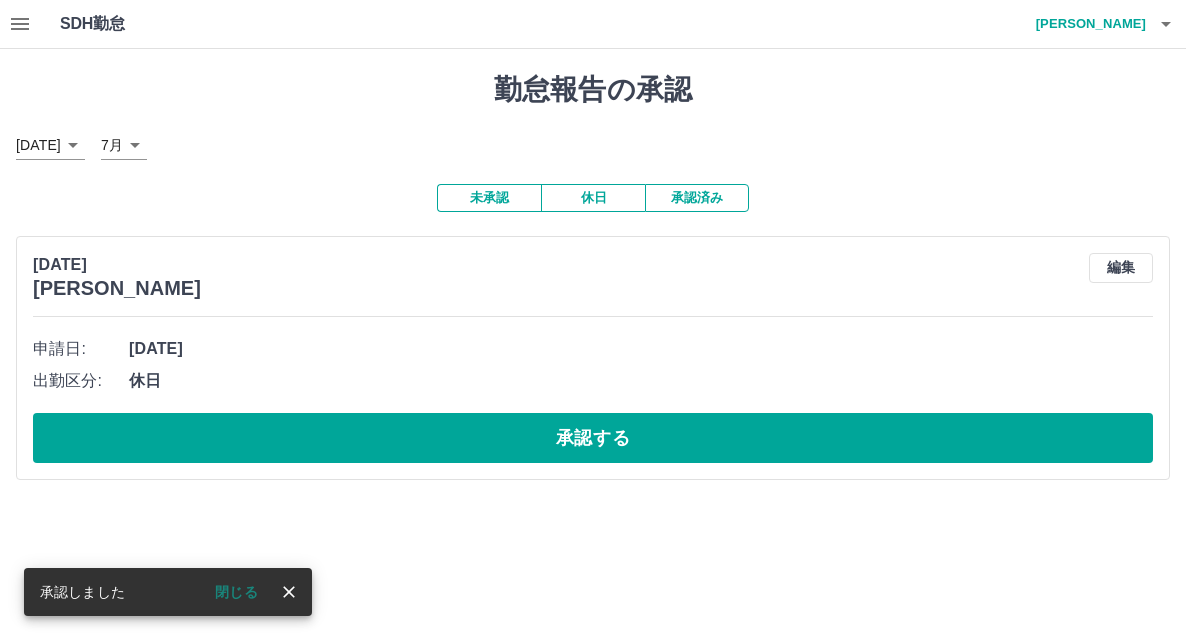 click on "SDH勤怠 [PERSON_NAME]しました 閉じる 勤怠報告の承認 [DATE] **** 7月 * 未承認 休日 承認済み [DATE] [PERSON_NAME] 編集 申請日: [DATE] 出勤区分: 休日 承認する SDH勤怠" at bounding box center (593, 252) 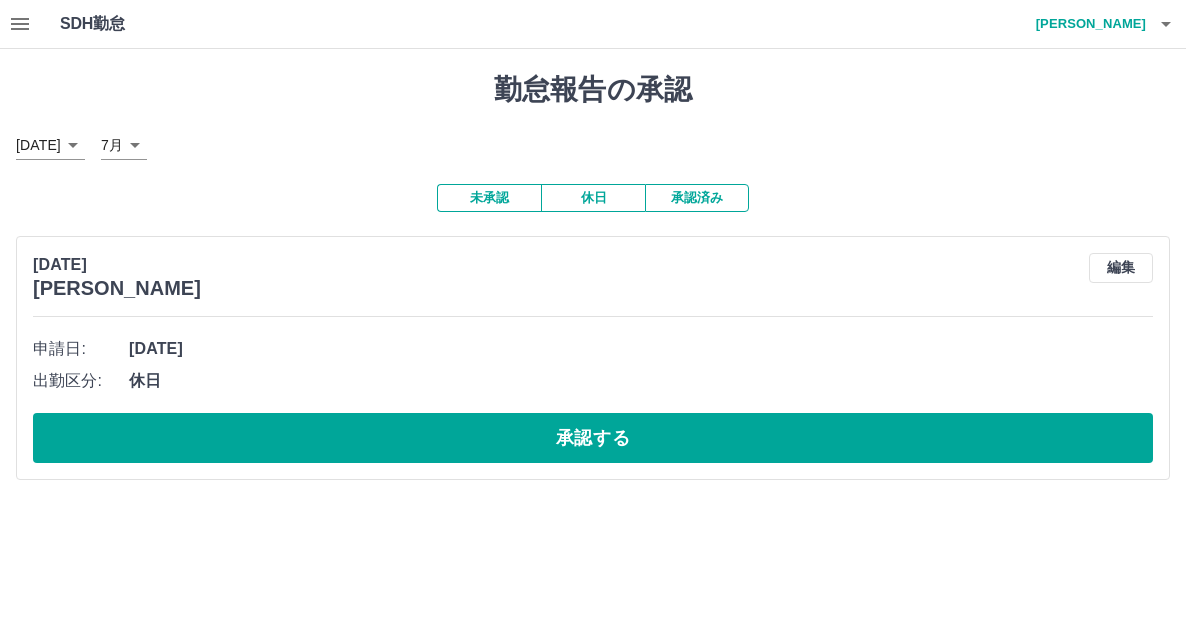 click 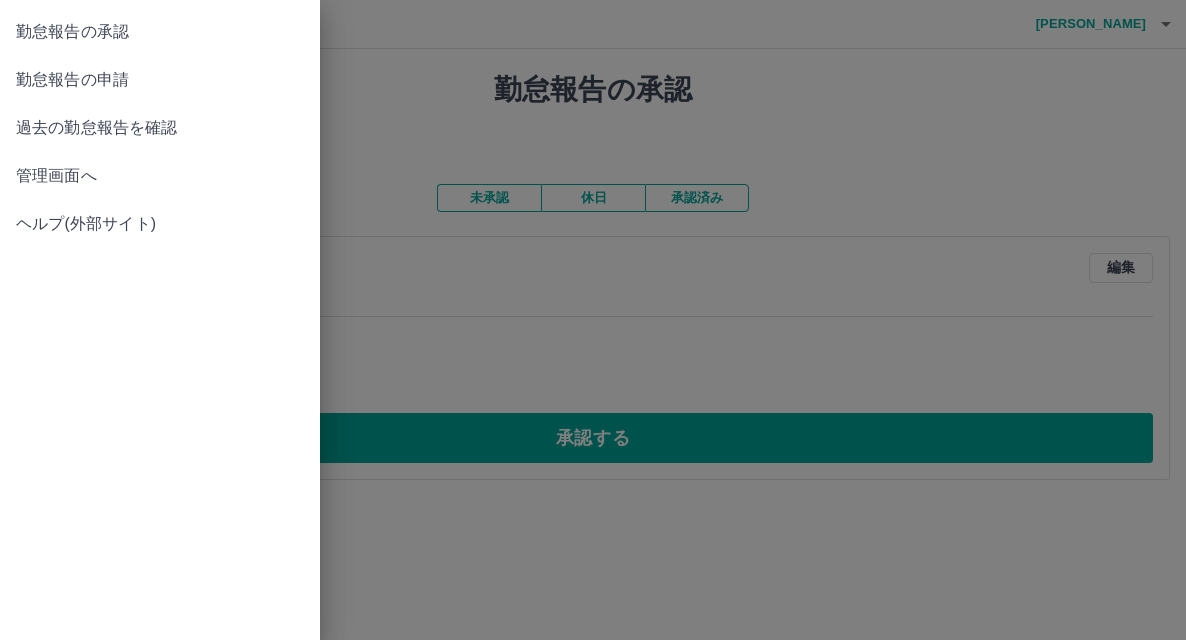 click on "管理画面へ" at bounding box center [160, 176] 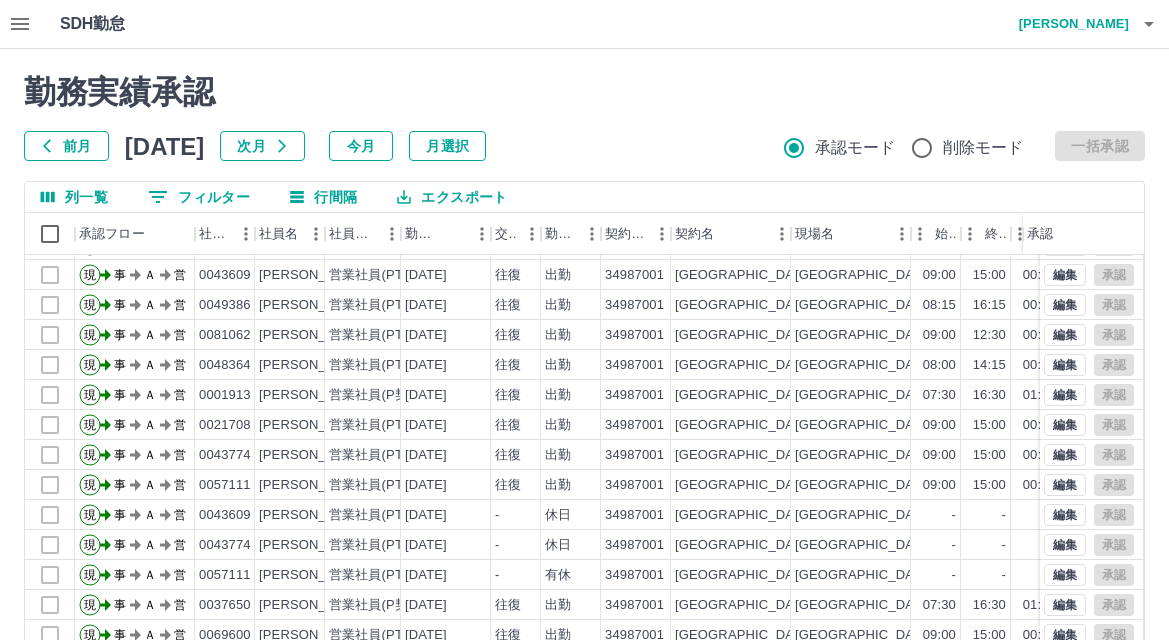 scroll, scrollTop: 104, scrollLeft: 0, axis: vertical 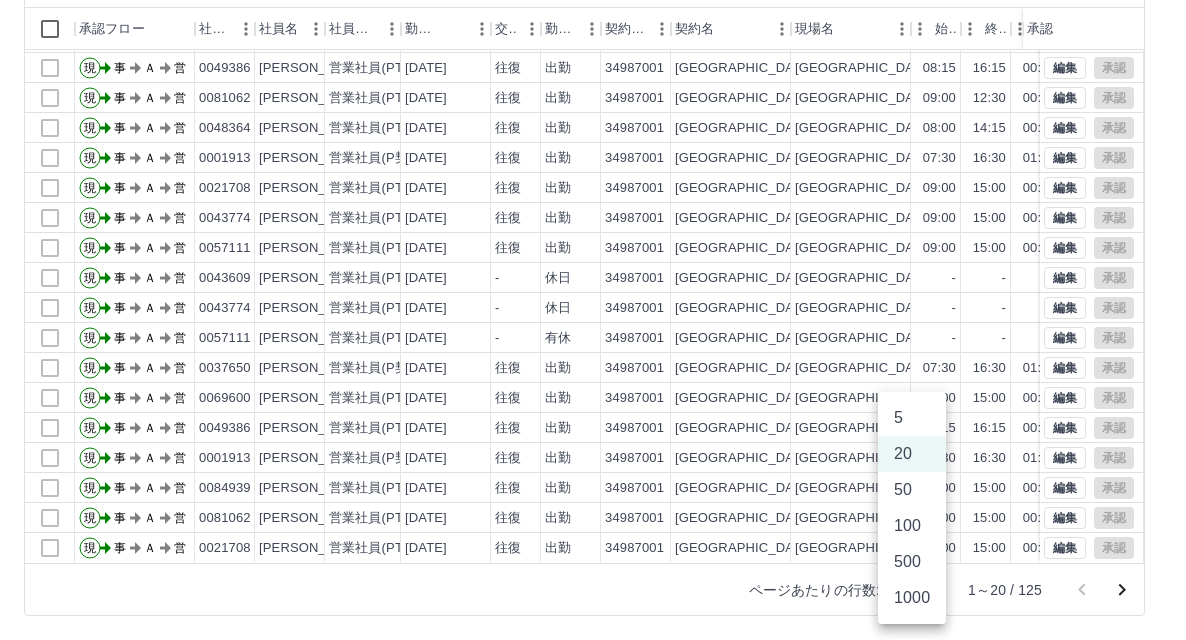 click on "SDH勤怠 [PERSON_NAME]実績承認 前月 [DATE] 次月 今月 月選択 承認モード 削除モード 一括承認 列一覧 0 フィルター 行間隔 エクスポート 承認フロー 社員番号 社員名 社員区分 勤務日 交通費 勤務区分 契約コード 契約名 現場名 始業 終業 休憩 所定開始 所定終業 所定休憩 拘束 勤務 承認 現 事 Ａ 営 0037650 [PERSON_NAME] 営業社員(P契約) [DATE] 往復 出勤 34987001 [GEOGRAPHIC_DATA] [GEOGRAPHIC_DATA]立[GEOGRAPHIC_DATA] 07:30 16:30 01:00 07:30 16:30 01:00 09:00 08:00 現 事 Ａ 営 0043609 [PERSON_NAME] 営業社員(PT契約) [DATE] 往復 出勤 34987001 [GEOGRAPHIC_DATA] [GEOGRAPHIC_DATA]立[GEOGRAPHIC_DATA] 09:00 15:00 00:30 09:00 15:00 00:30 06:00 05:30 現 事 Ａ 営 0049386 [PERSON_NAME] 営業社員(PT契約) [DATE] 往復 出勤 34987001 [GEOGRAPHIC_DATA] [GEOGRAPHIC_DATA]立[GEOGRAPHIC_DATA] 08:15 16:15 00:45 08:15 16:15 00:45 08:00 07:15 現 事 Ａ 営 0081062 [PERSON_NAME] 営業社員(PT契約) [DATE] 往復 -" at bounding box center [593, 217] 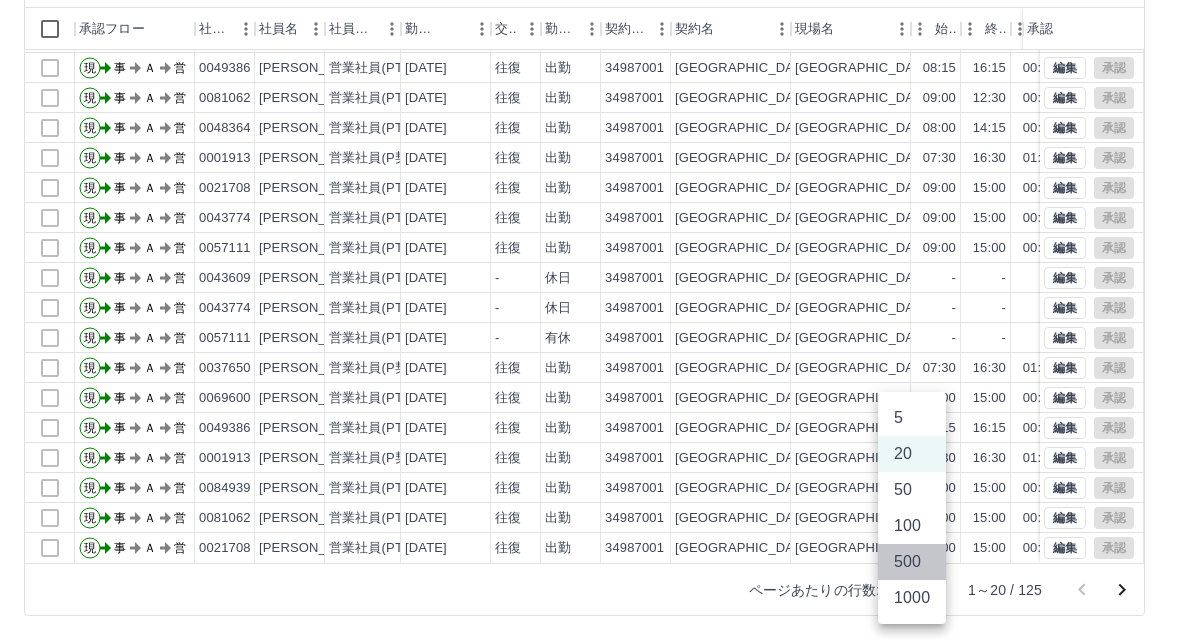 click on "500" at bounding box center [912, 562] 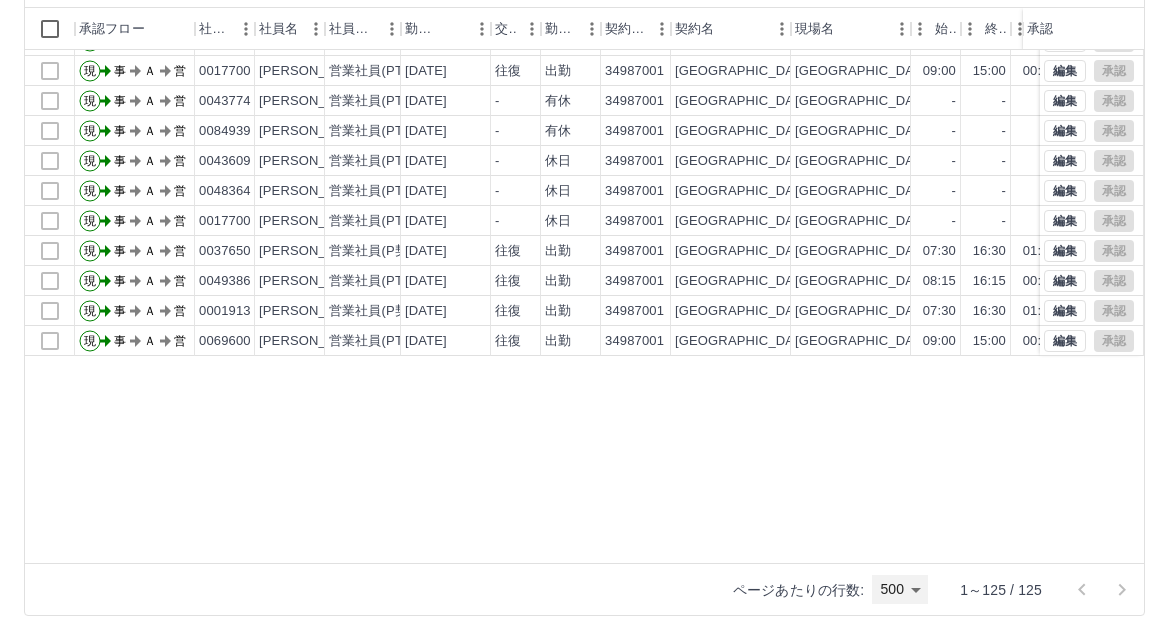 scroll, scrollTop: 554, scrollLeft: 0, axis: vertical 